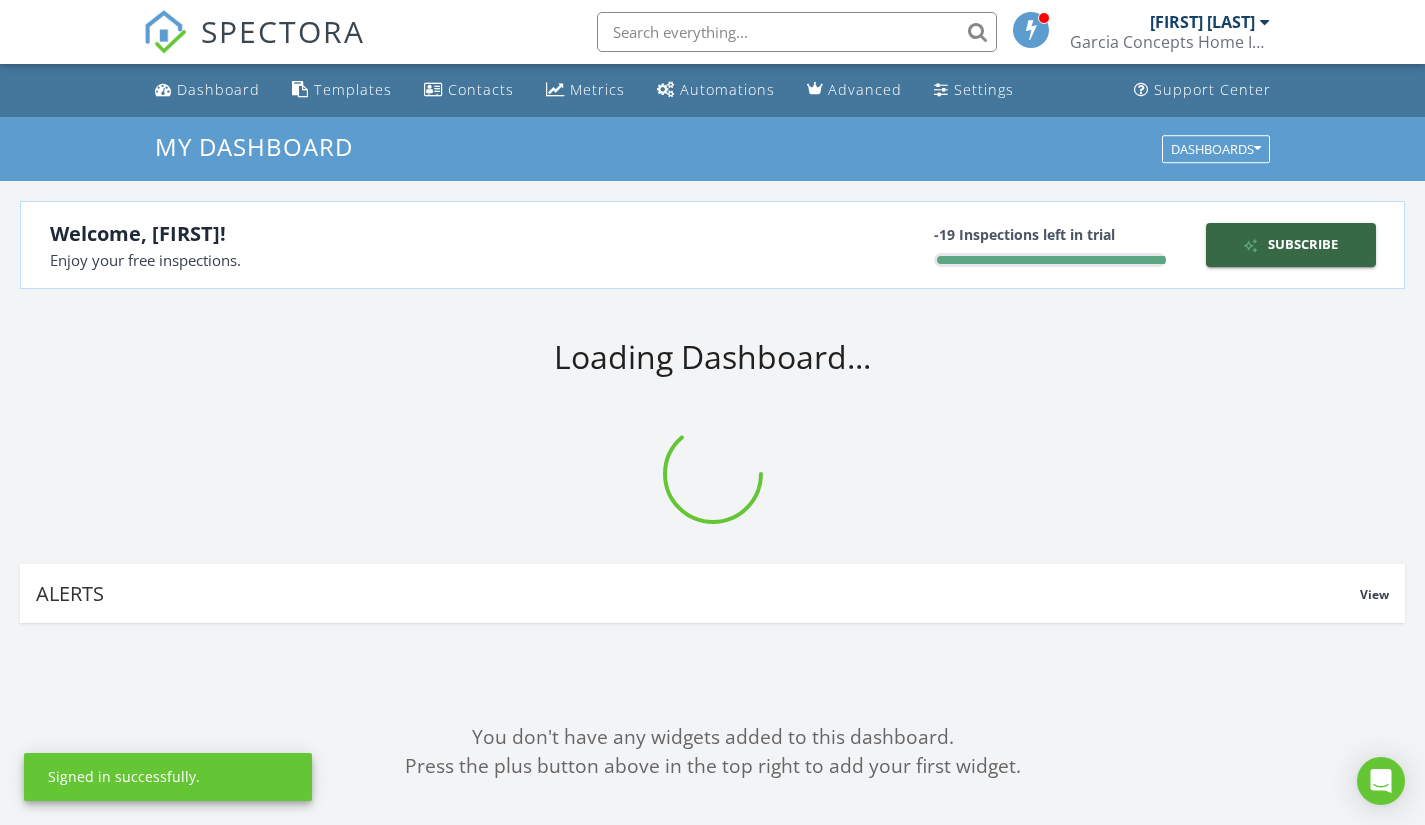 scroll, scrollTop: 0, scrollLeft: 0, axis: both 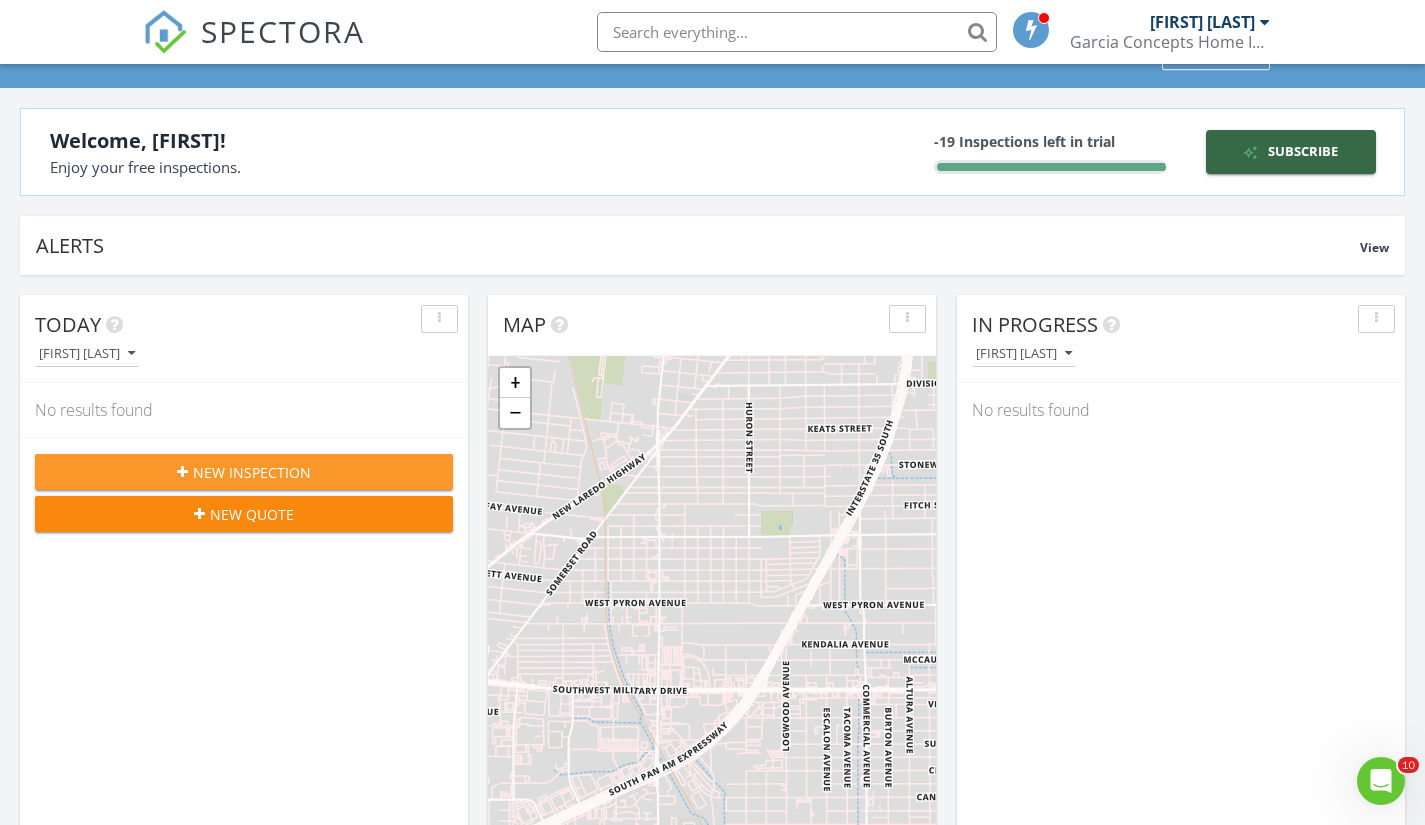 click on "New Inspection" at bounding box center [252, 472] 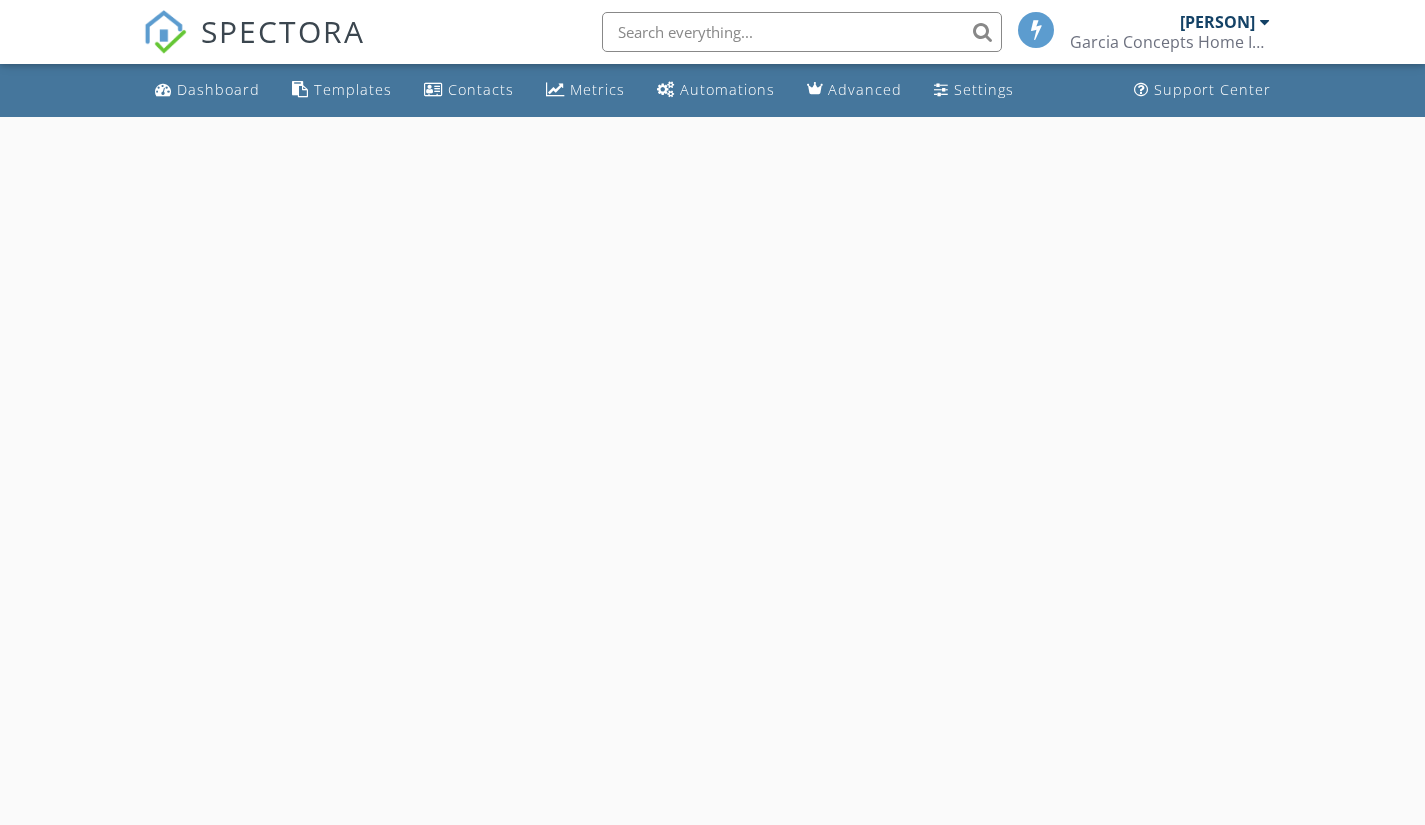 scroll, scrollTop: 0, scrollLeft: 0, axis: both 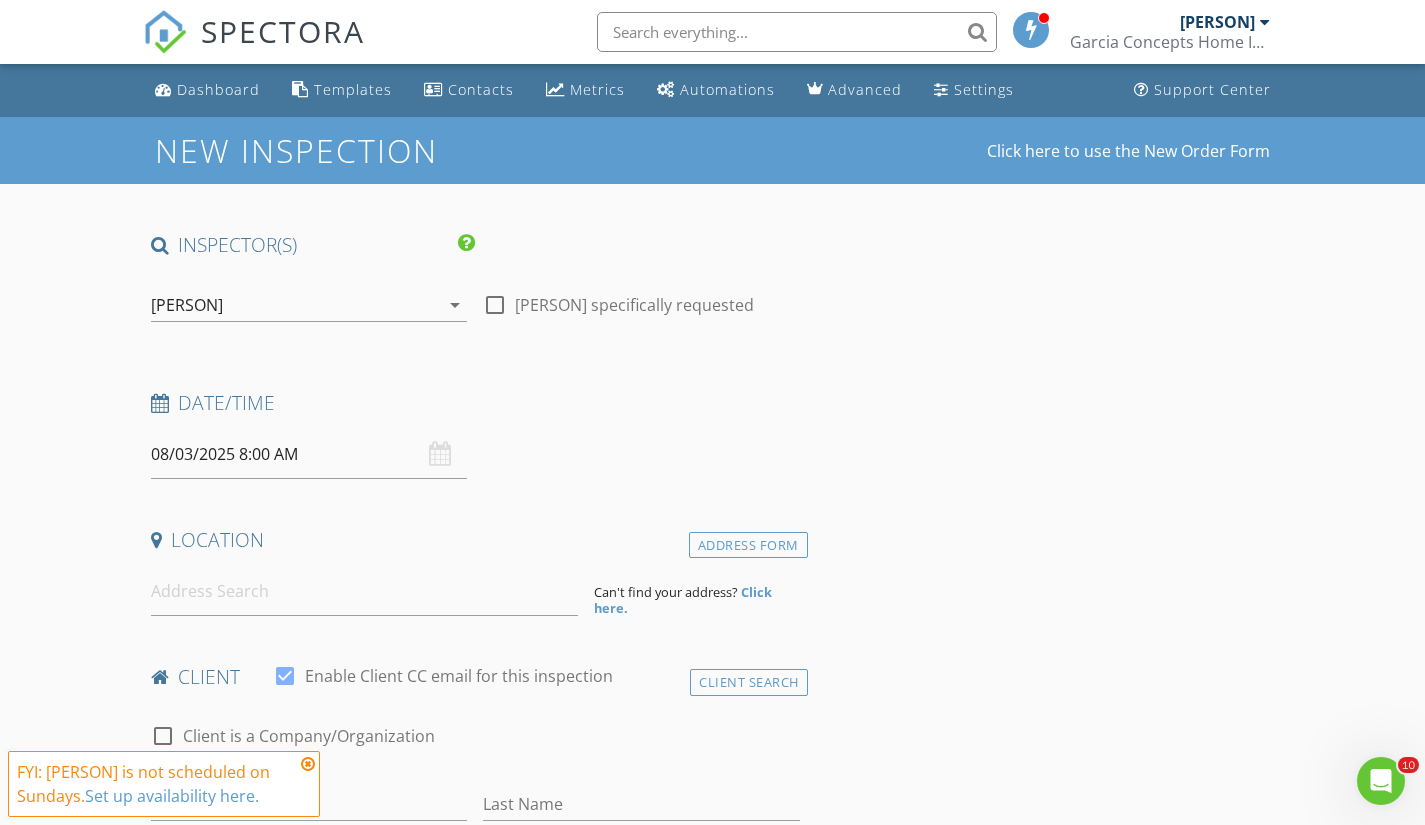 click on "SPECTORA
Jorge Garcia
Garcia Concepts Home Inspector Group
Role:
Inspector
Dashboard
New Inspection
Inspections
Calendar
Template Editor
Contacts
Automations
Team
Metrics
Payments
Data Exports
Billing
Reporting
Advanced
Settings
What's New
Sign Out
Dashboard
Templates
Contacts
Metrics
Automations
Advanced
Settings
Support Center
This will disable all automated notifications for this inspection. Use this for mock inspections or inspections where you'd prefer not to send any communication out.     Real Estate Agent Internet Search Relocation Company Past Customer Other             No data available   New Inspection                 check_box" at bounding box center [712, 1575] 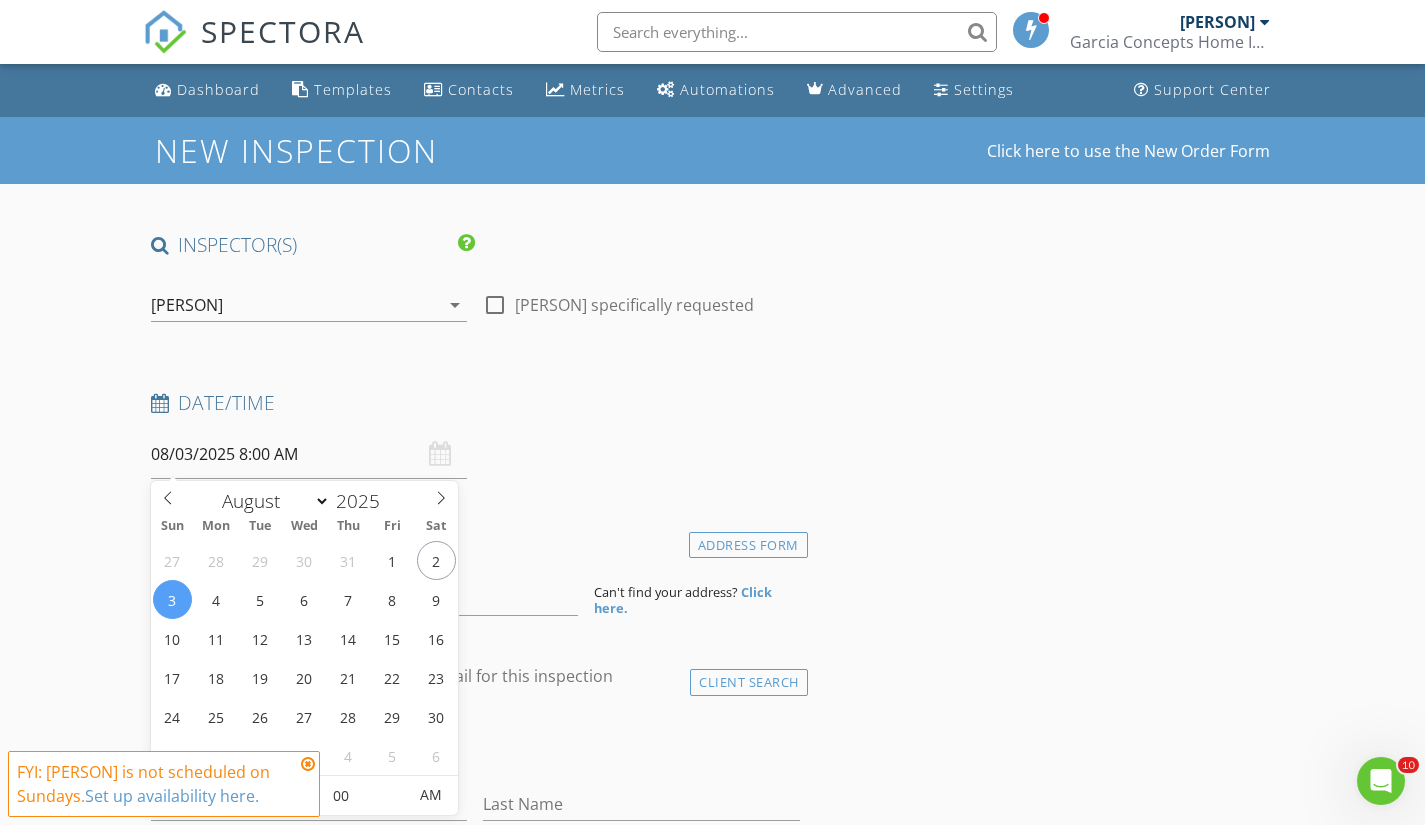 type on "08/02/2025 8:00 AM" 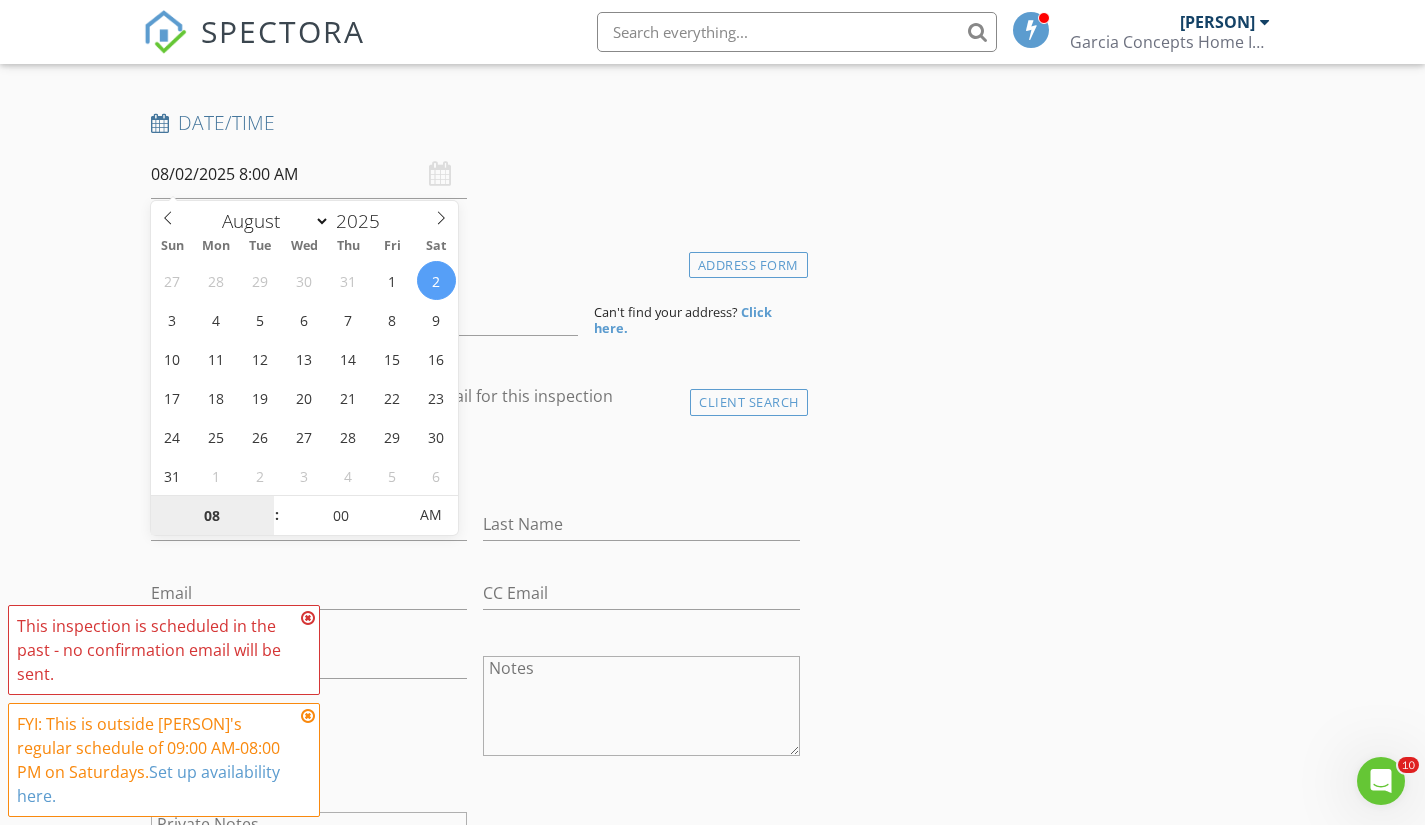scroll, scrollTop: 280, scrollLeft: 0, axis: vertical 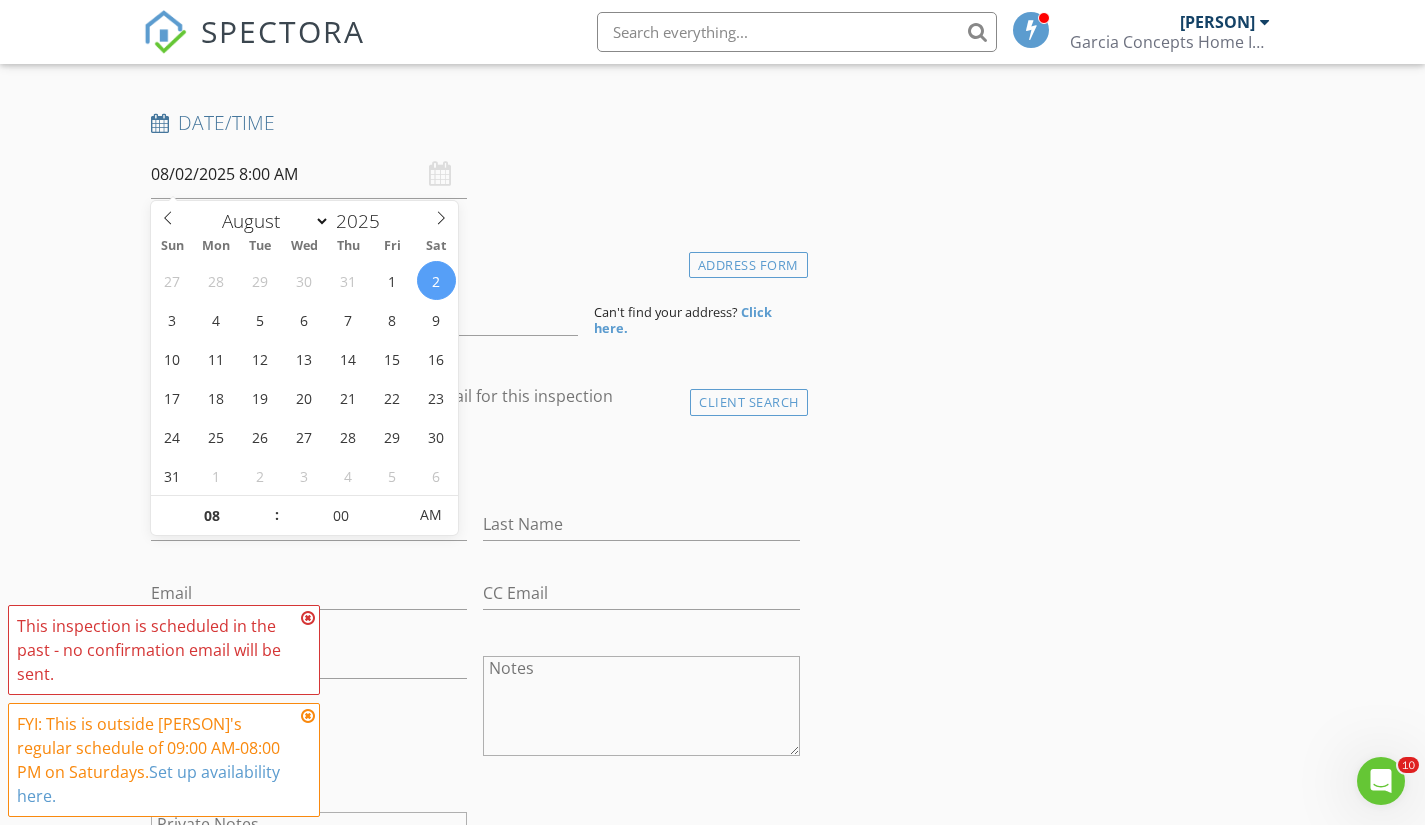 click on "08/02/2025 8:00 AM" at bounding box center [309, 174] 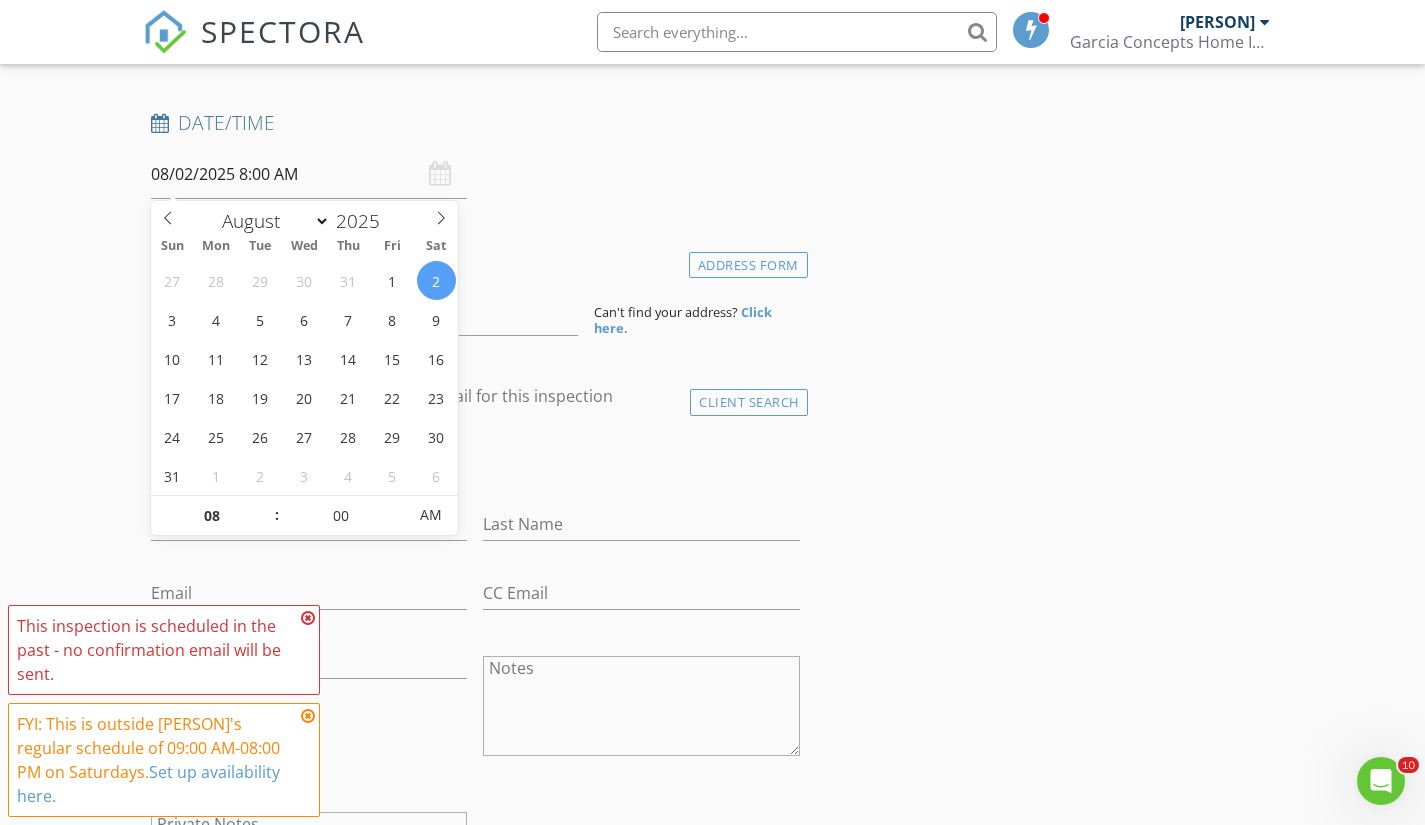 click on "08/02/2025 8:00 AM" at bounding box center (309, 174) 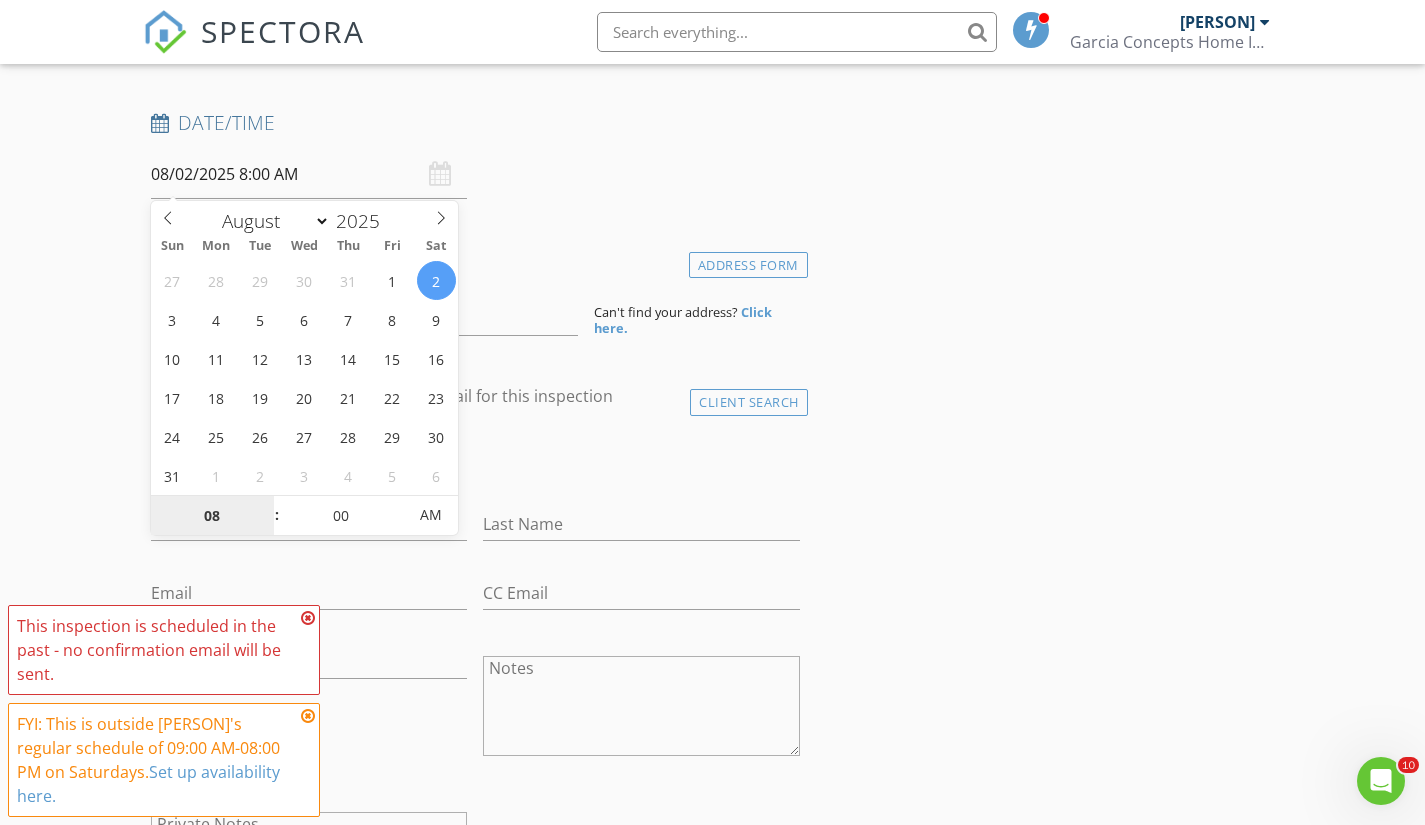 click on "08" at bounding box center (212, 516) 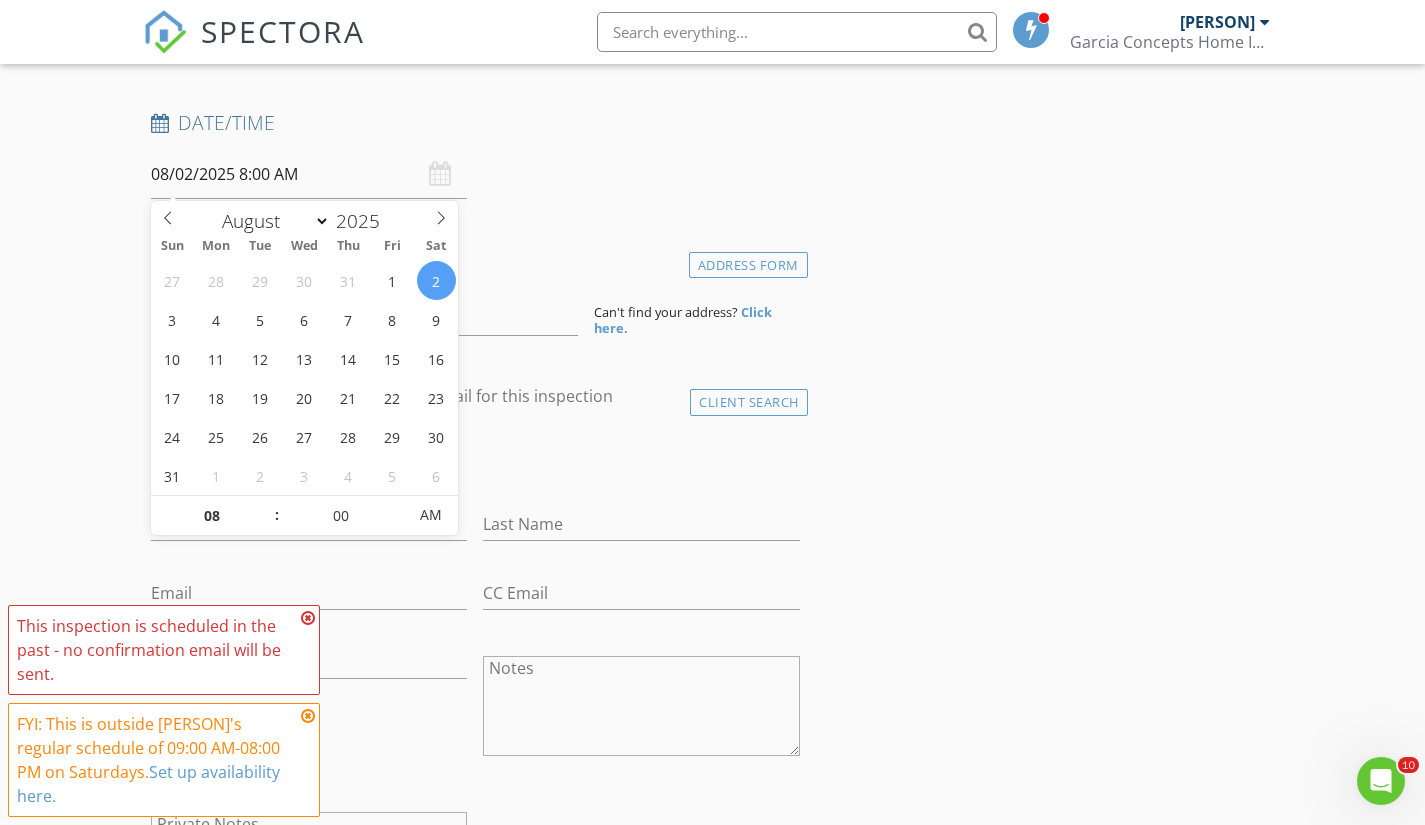 click at bounding box center [267, 506] 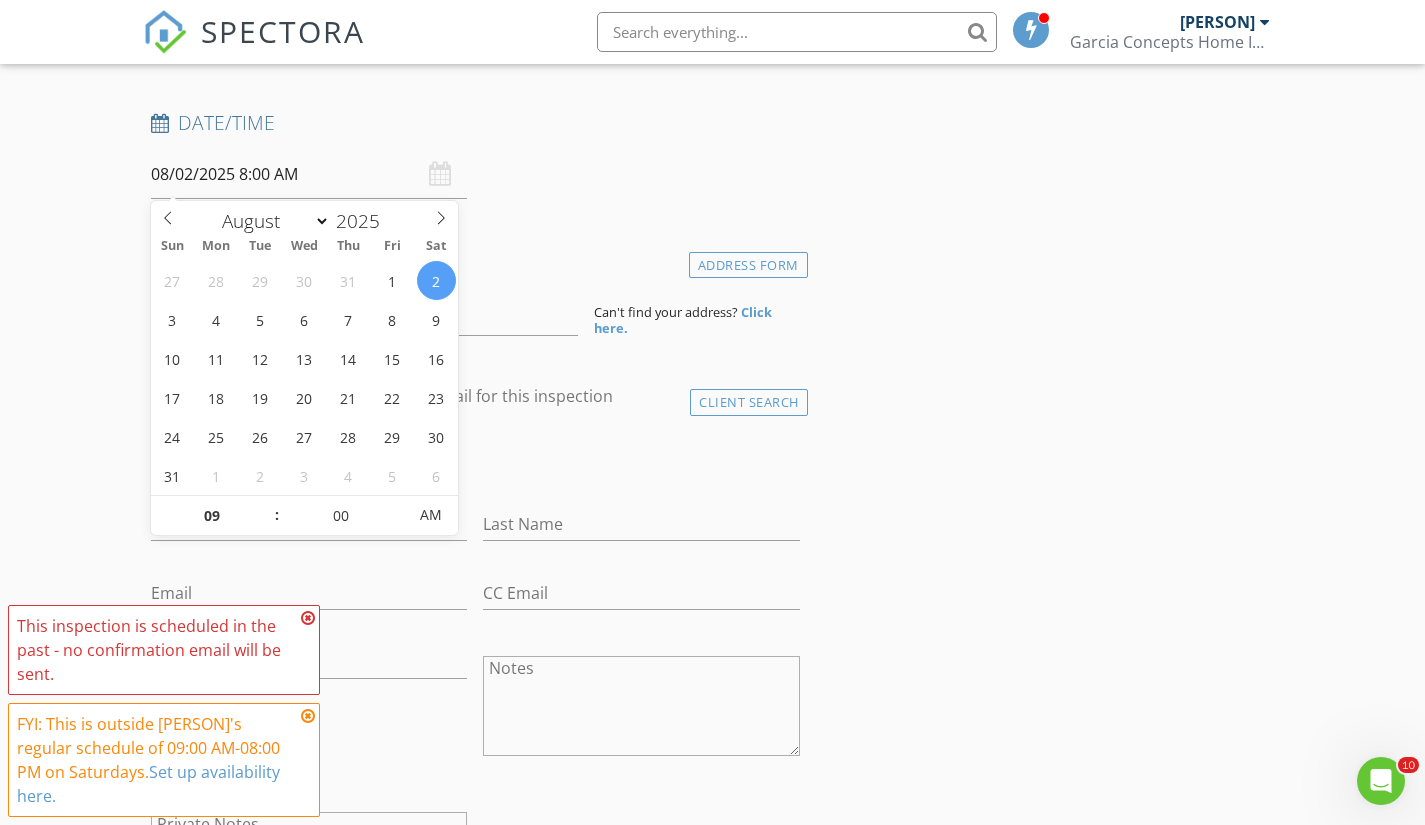 type on "08/02/2025 9:00 AM" 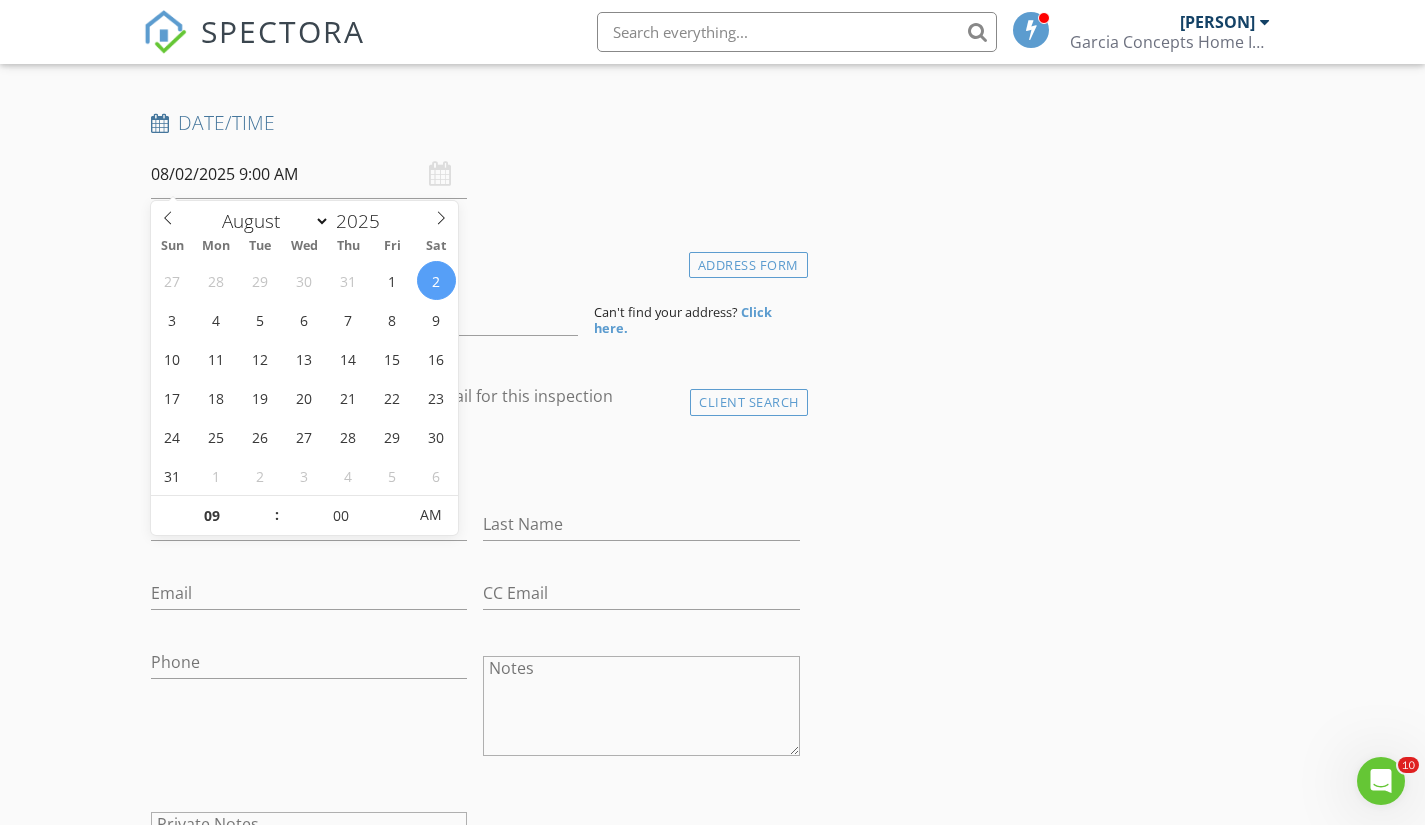 click at bounding box center [267, 506] 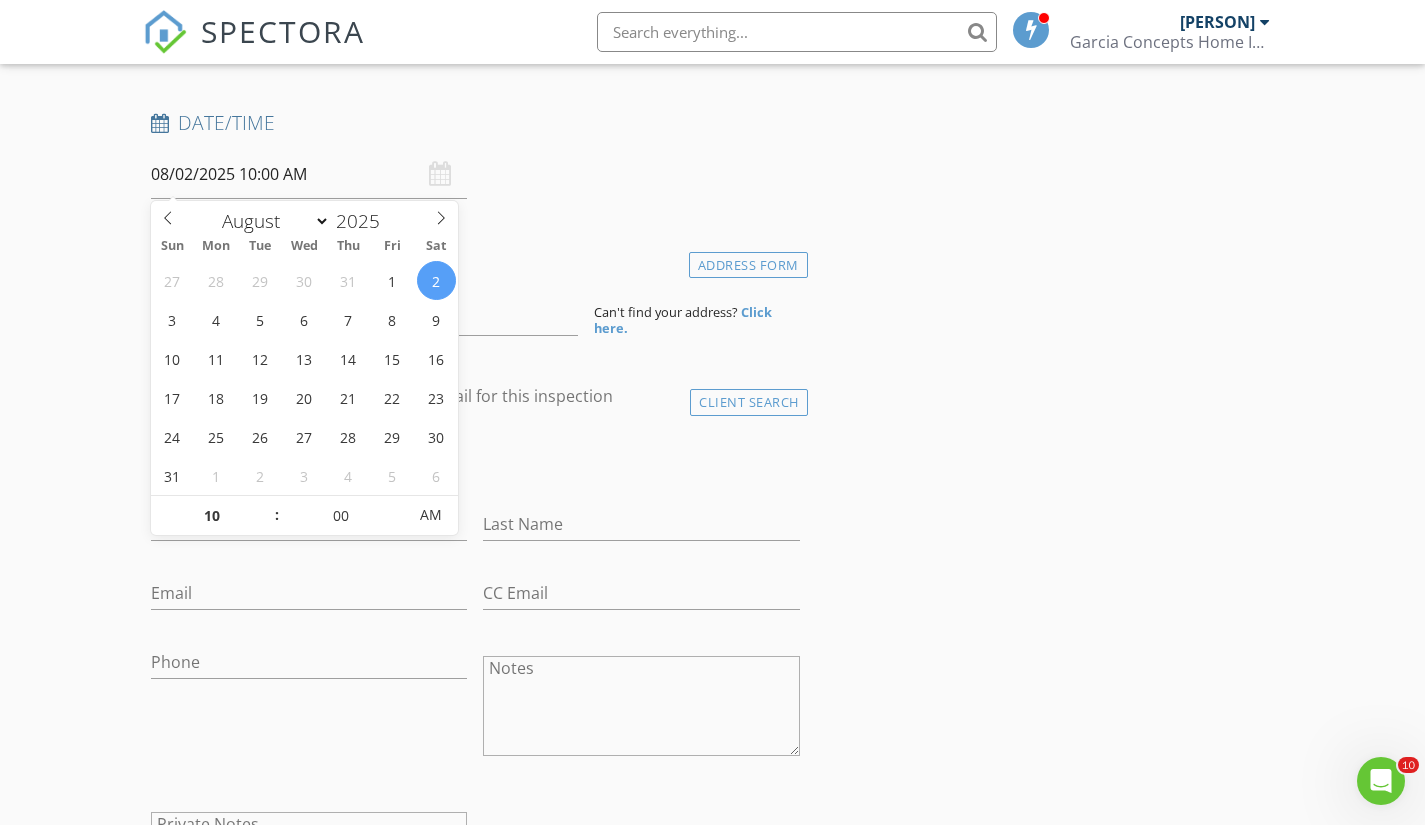 click on "INSPECTOR(S)
check_box   Jorge Garcia   PRIMARY   Jorge Garcia arrow_drop_down   check_box_outline_blank Jorge Garcia specifically requested
Date/Time
08/02/2025 10:00 AM
Location
Address Form       Can't find your address?   Click here.
client
check_box Enable Client CC email for this inspection   Client Search     check_box_outline_blank Client is a Company/Organization     First Name   Last Name   Email   CC Email   Phone           Notes   Private Notes
ADD ADDITIONAL client
SERVICES
check_box_outline_blank   Sewer inspection    check_box_outline_blank   WDI  inspection   inspect for wood destroying insects check_box_outline_blank   Residential Inspection   arrow_drop_down     Select Discount Code arrow_drop_down    Charges       TOTAL   $0.00    Duration         Templates" at bounding box center (713, 1386) 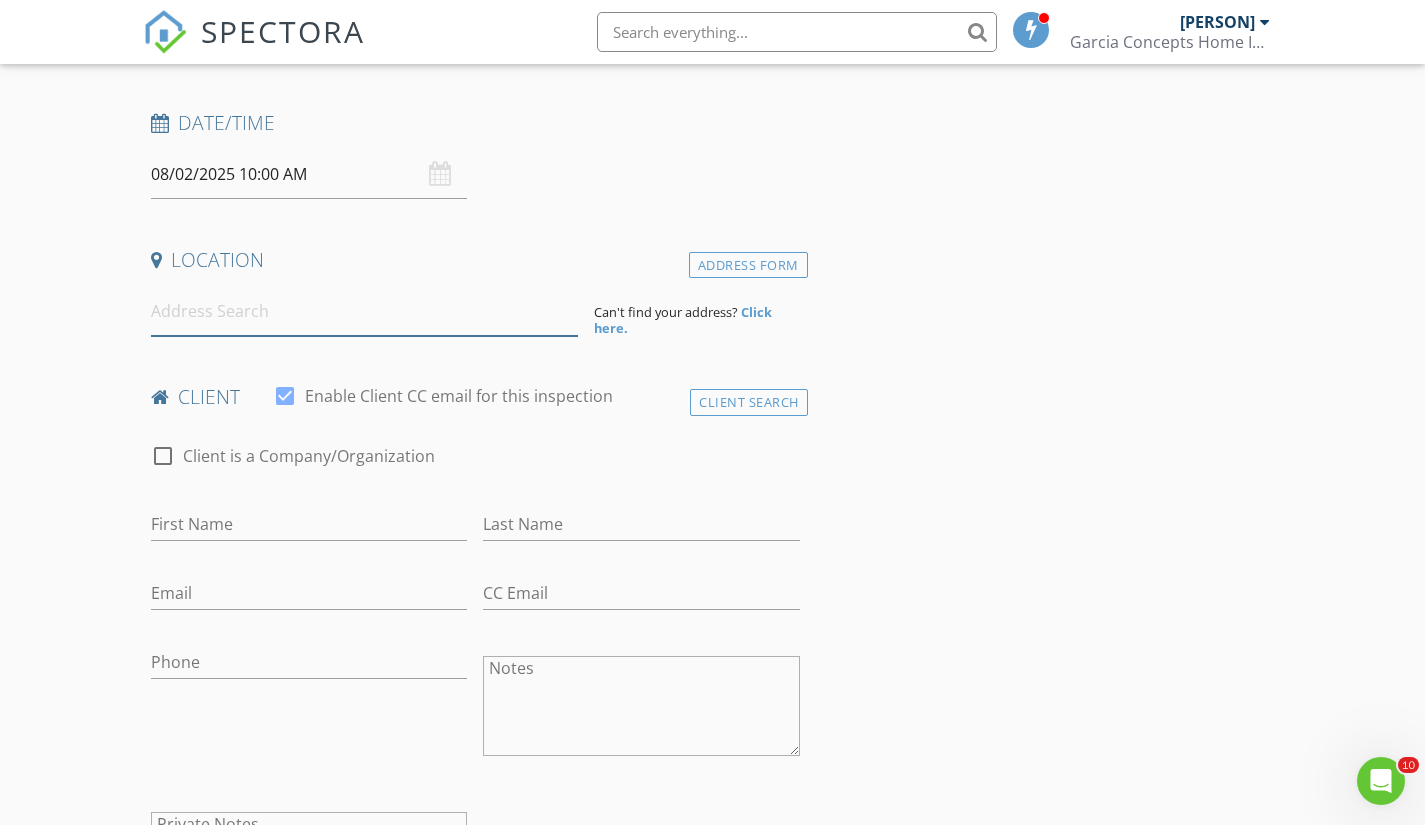 click at bounding box center (364, 311) 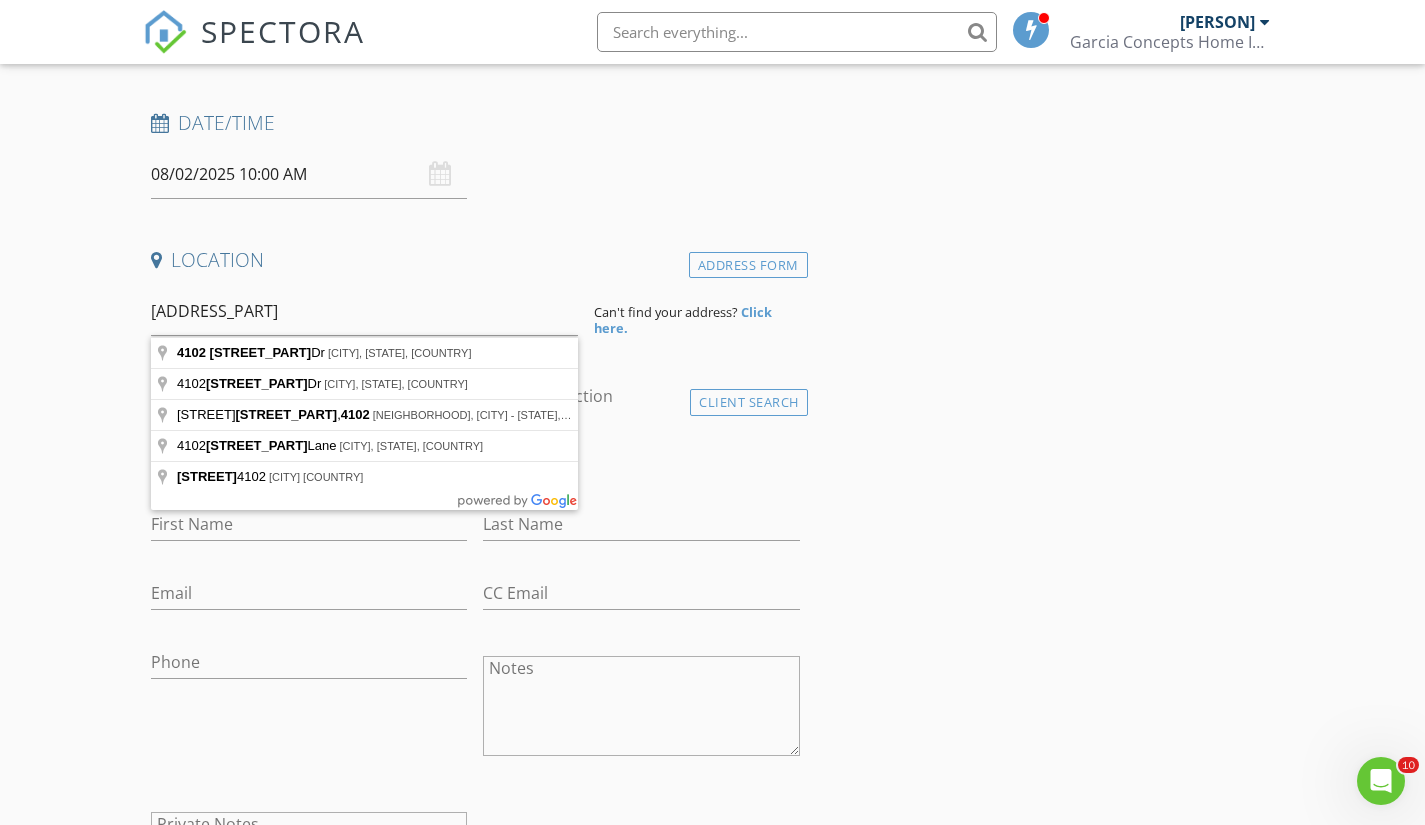 type on "4102 Greco Dr, San Antonio, TX, USA" 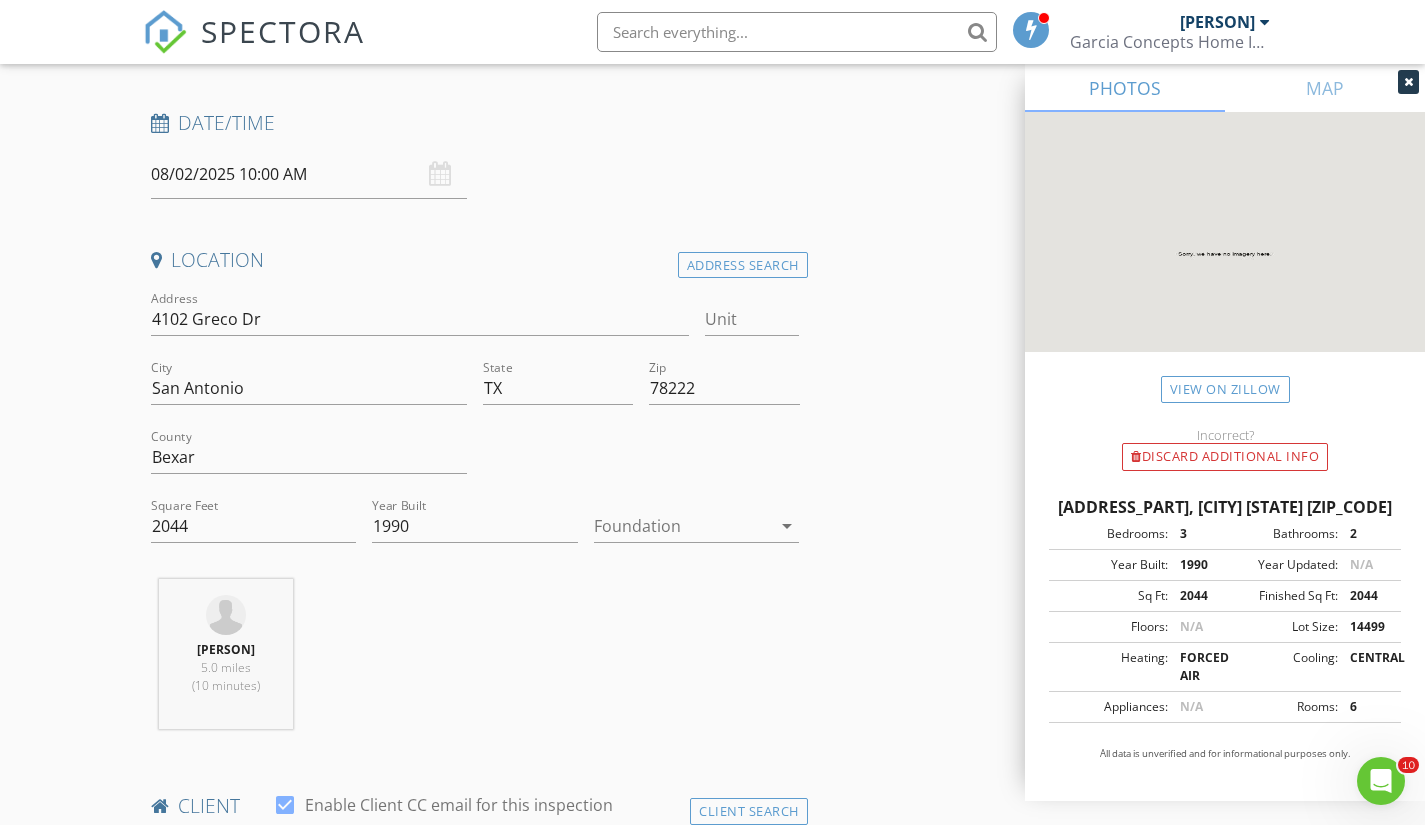 click at bounding box center (683, 526) 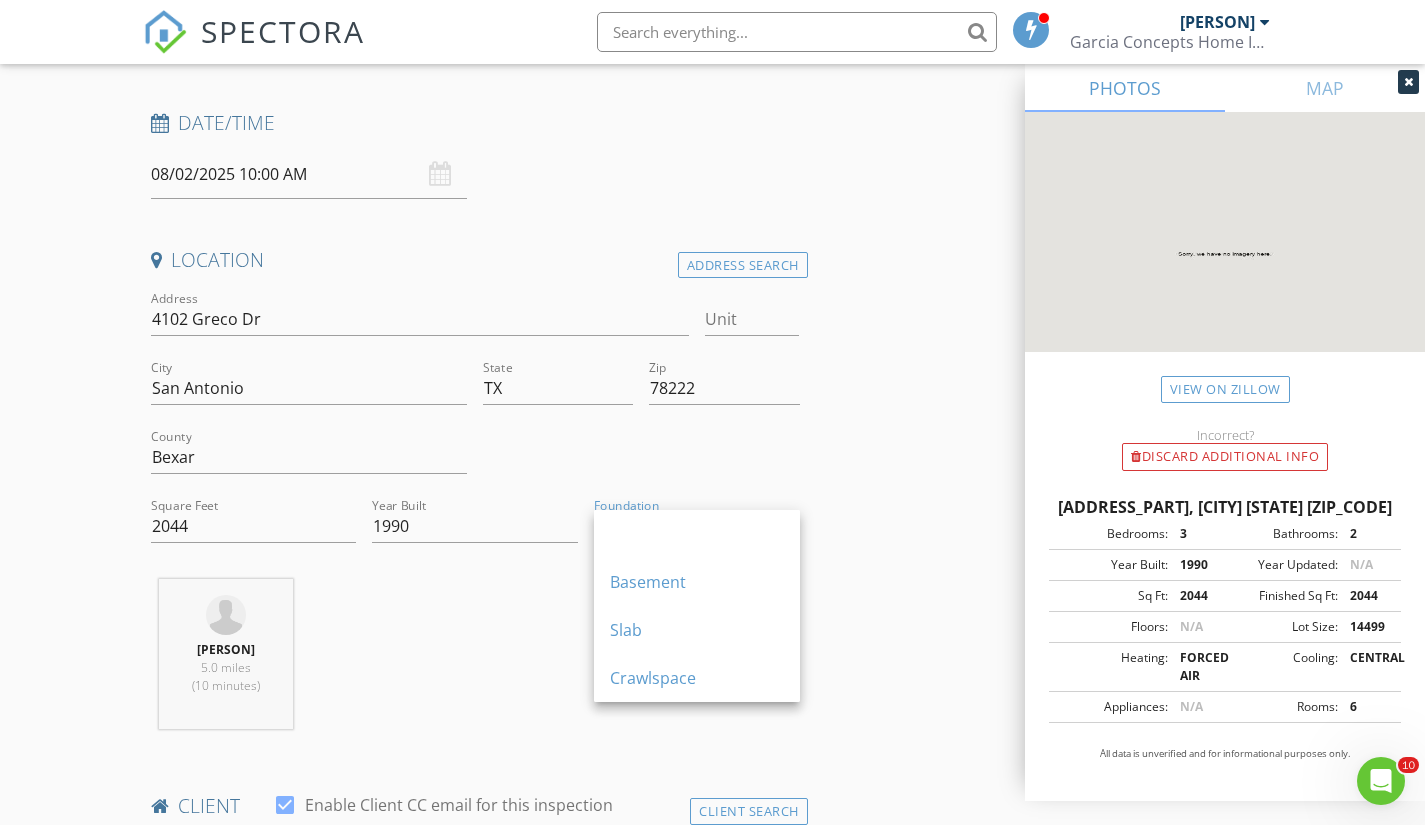 click on "Slab" at bounding box center [697, 630] 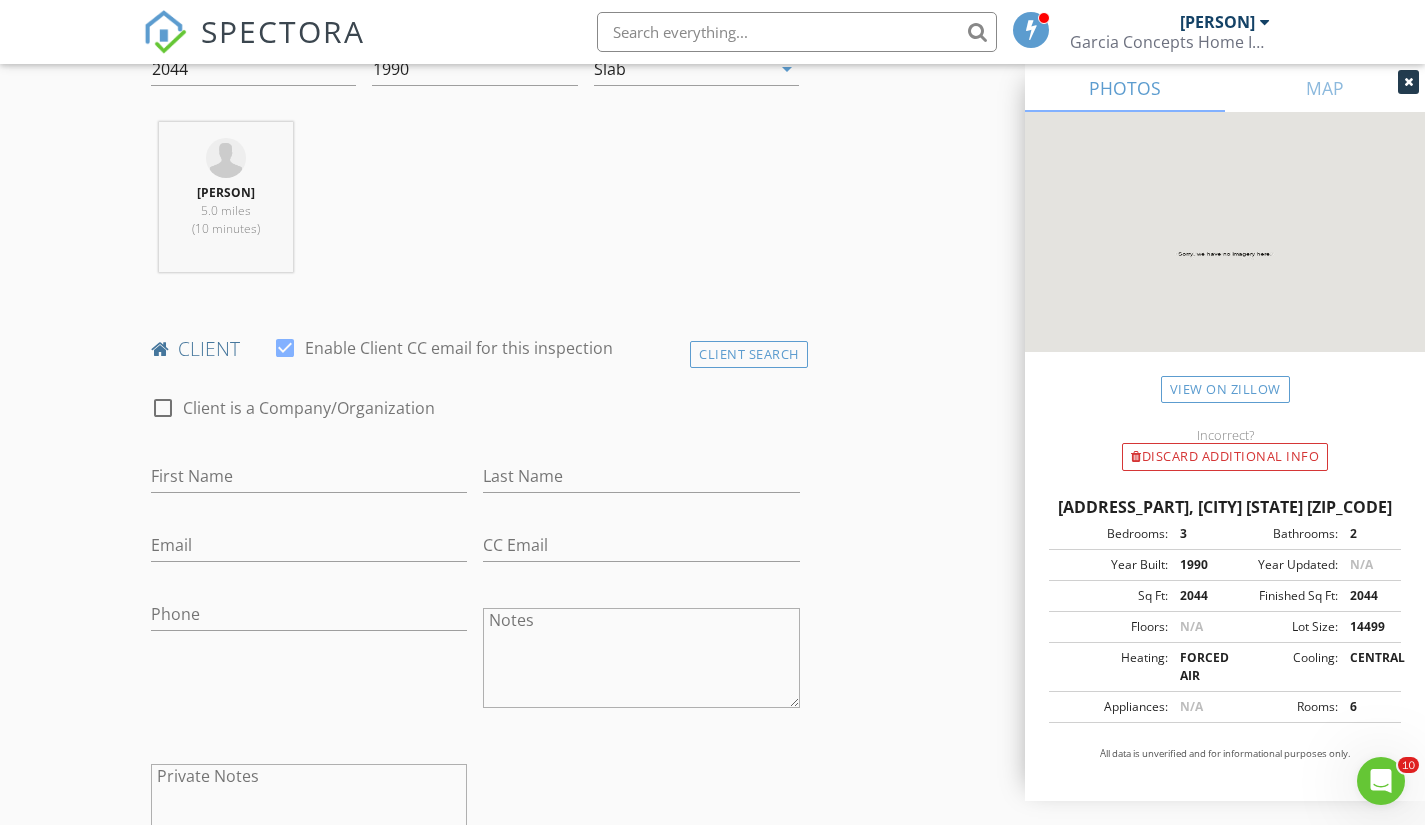 scroll, scrollTop: 739, scrollLeft: 0, axis: vertical 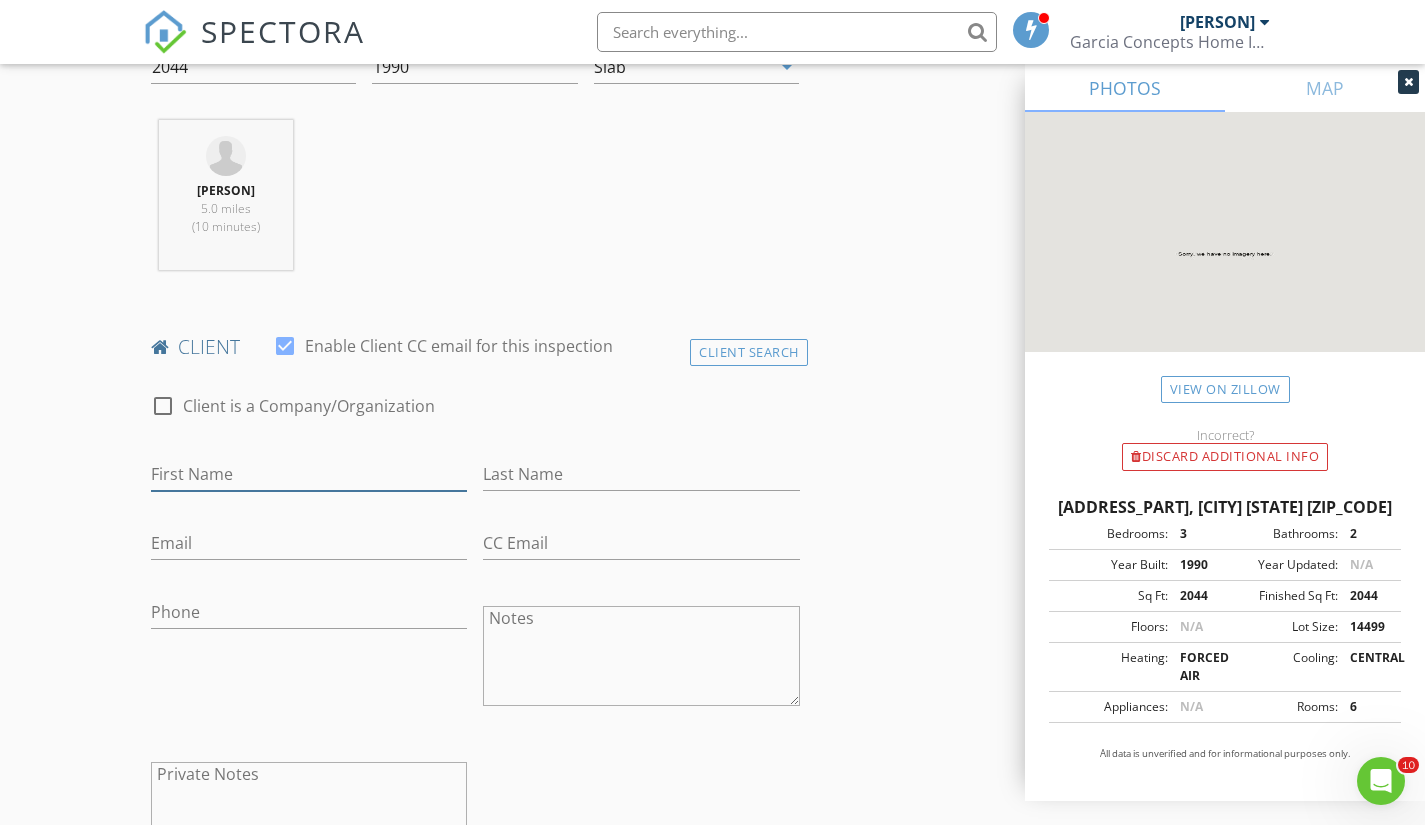 click on "First Name" at bounding box center (309, 474) 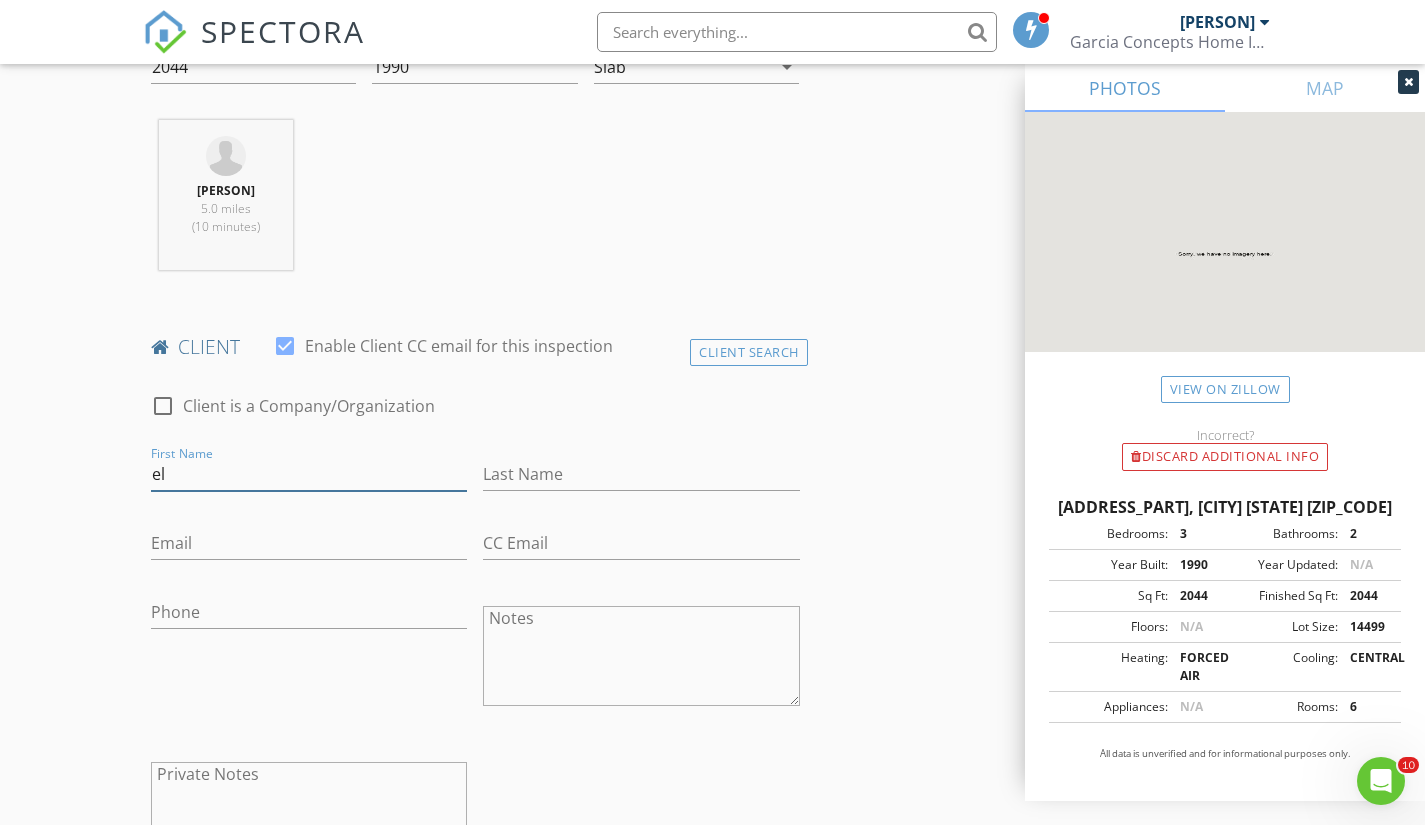 type on "e" 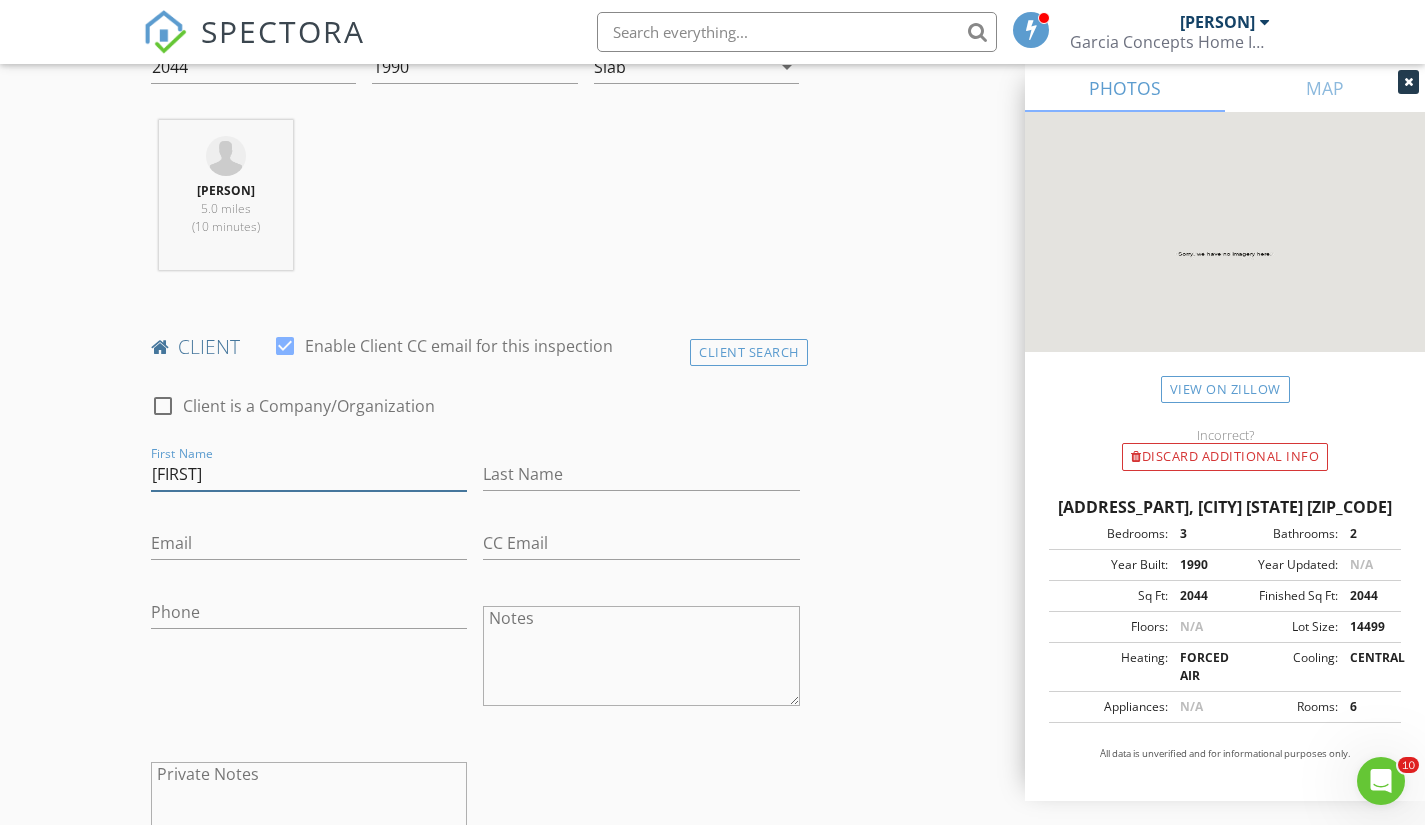 type on "[NAME]" 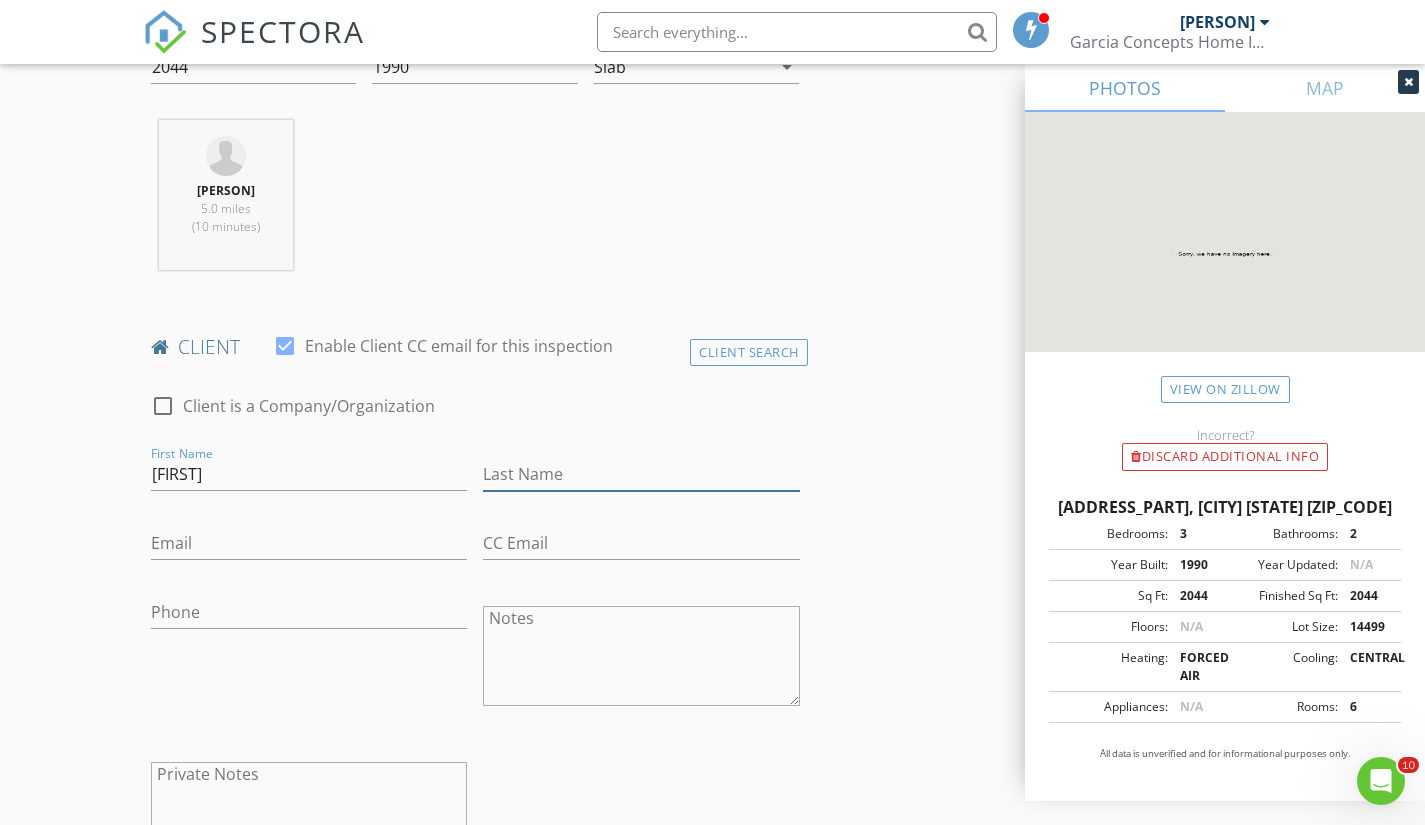 click on "Last Name" at bounding box center (641, 474) 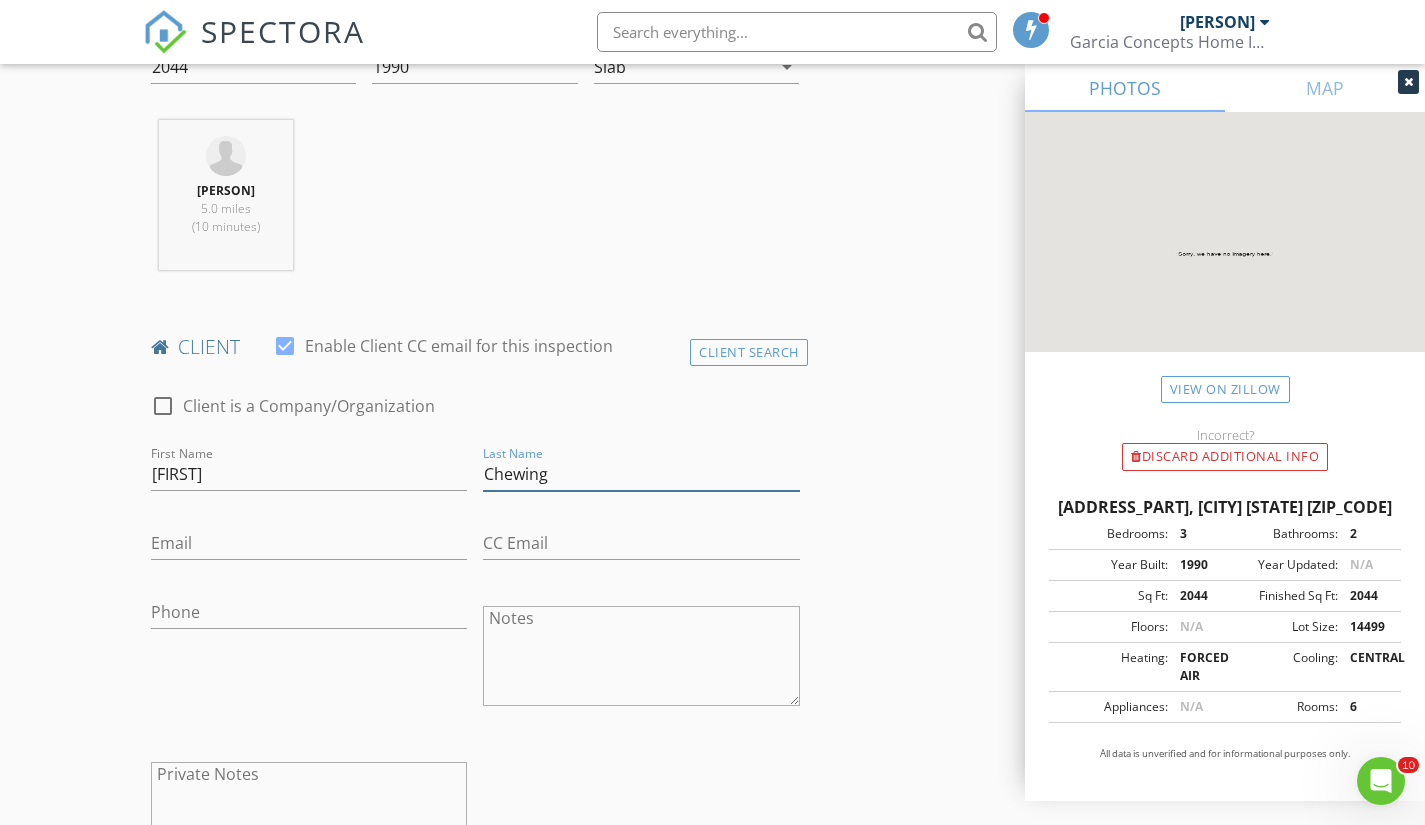 type on "Chewing" 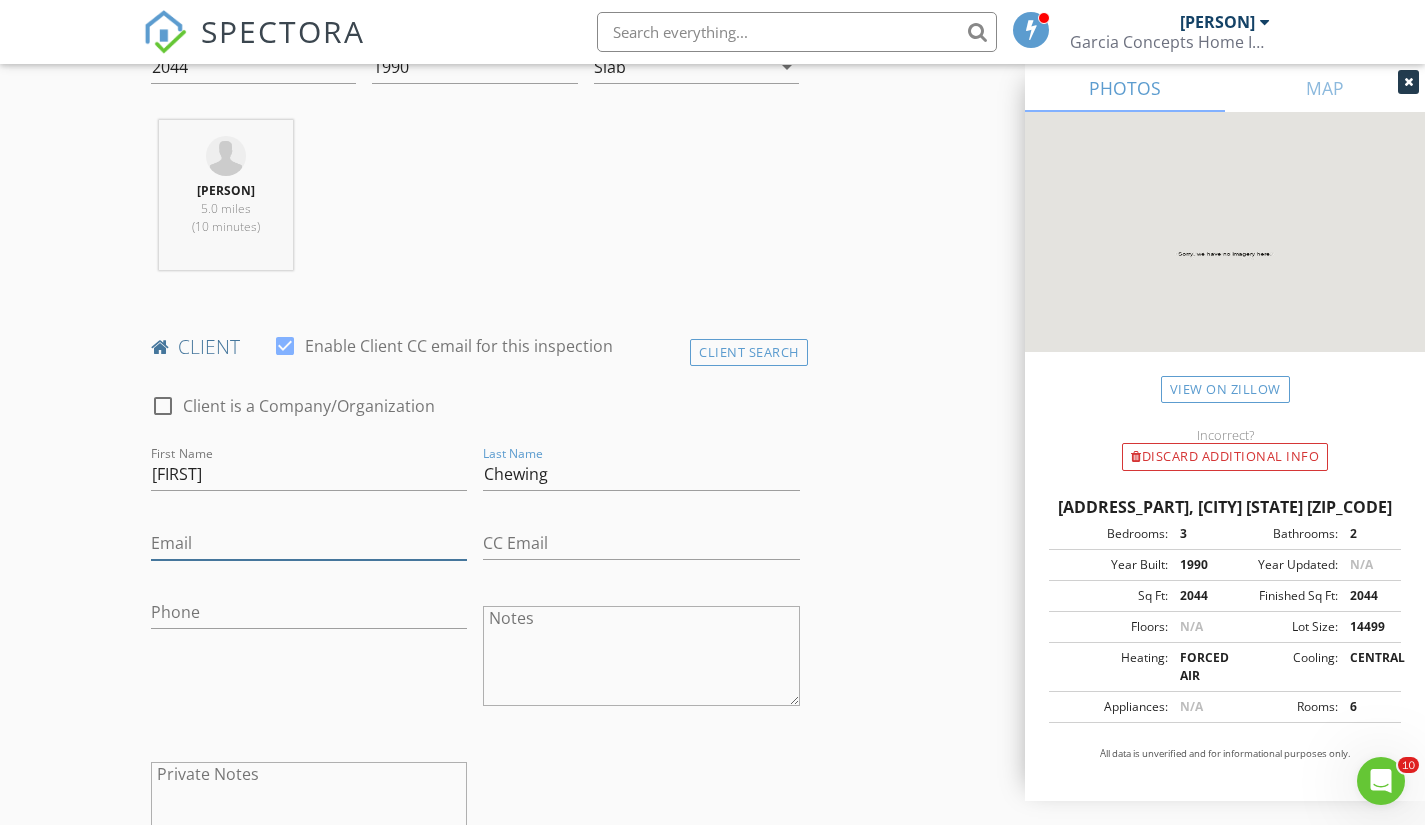 click on "Email" at bounding box center [309, 543] 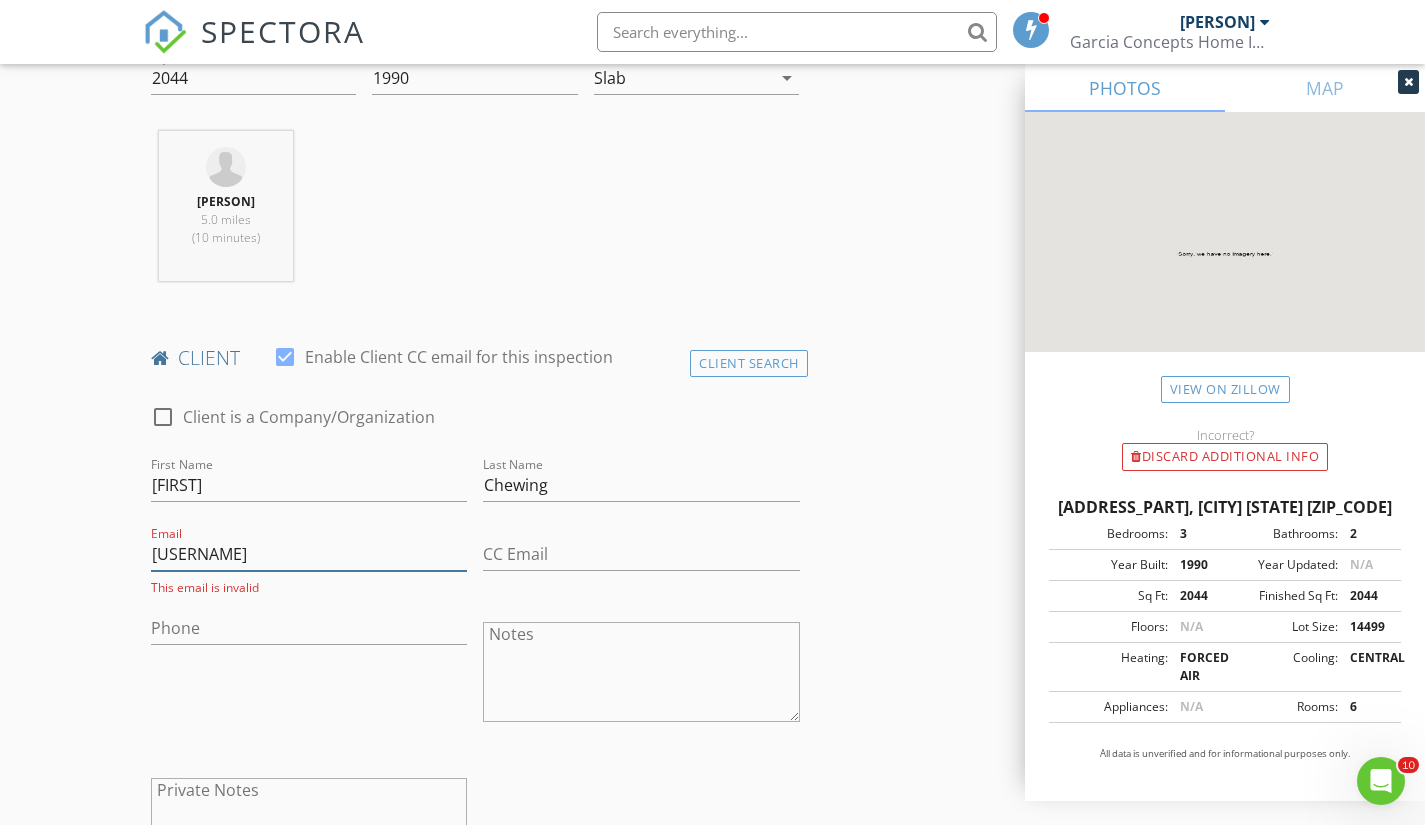 scroll, scrollTop: 728, scrollLeft: 0, axis: vertical 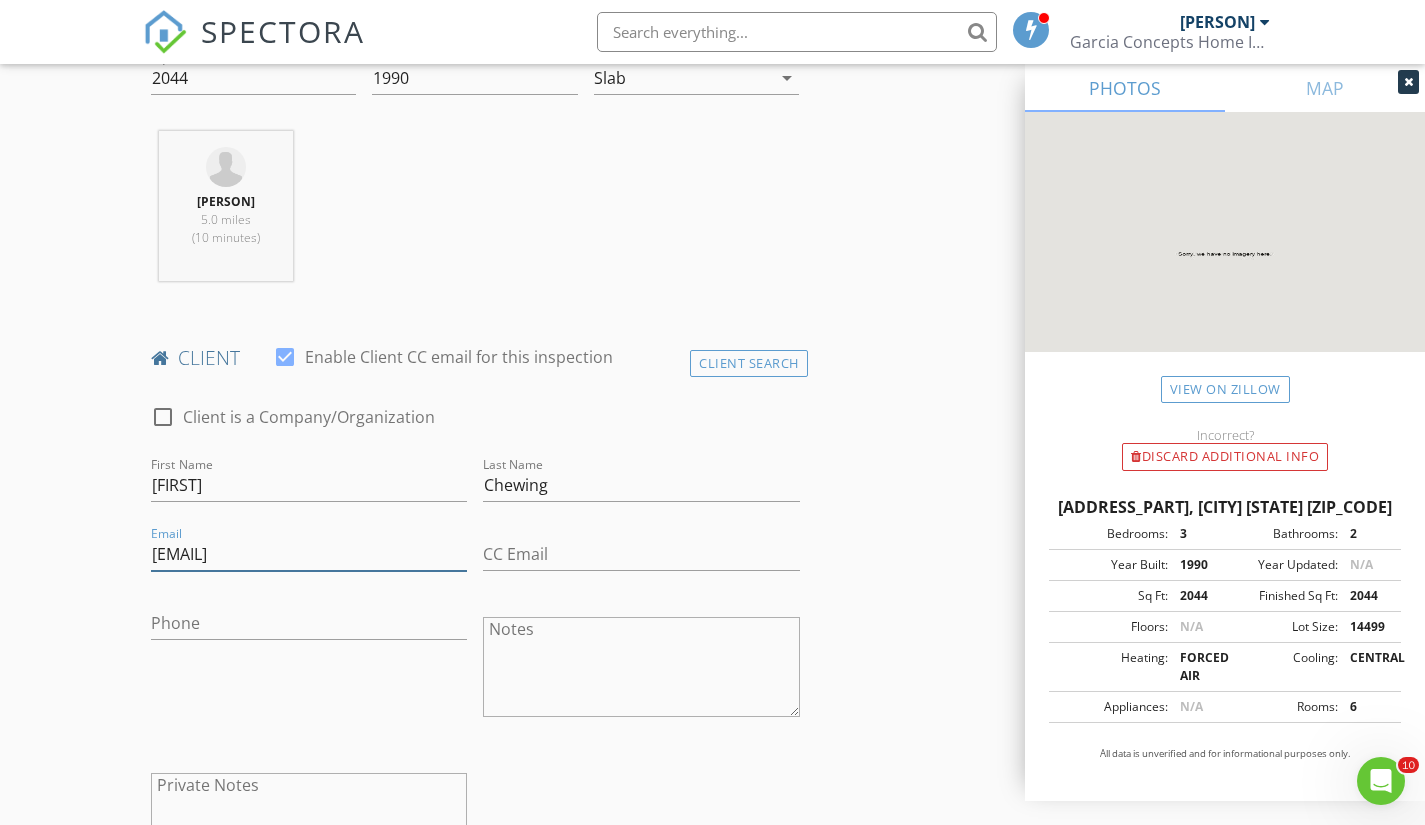 type on "josepzn@[EMAIL_DOMAIN]" 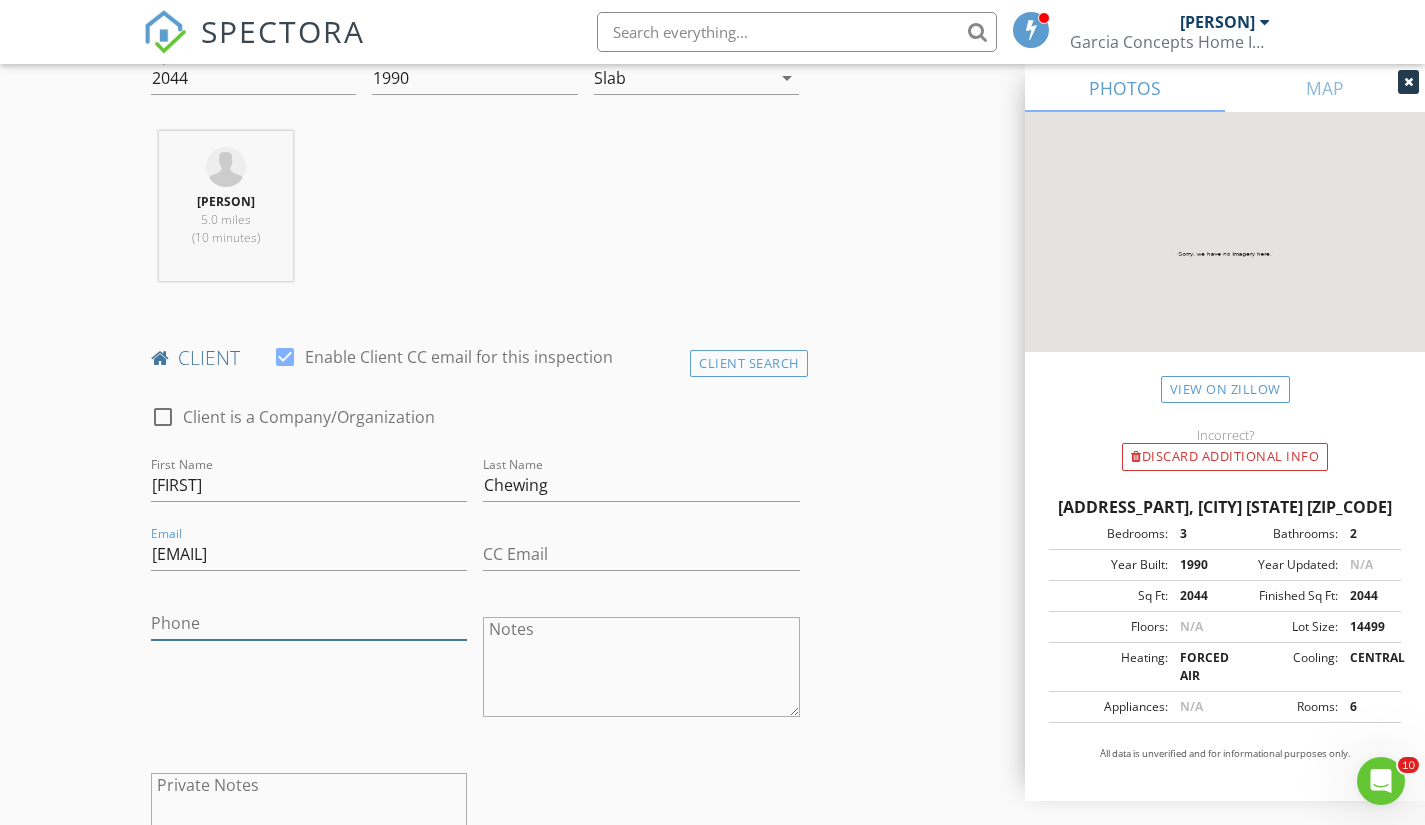 click on "Phone" at bounding box center (309, 623) 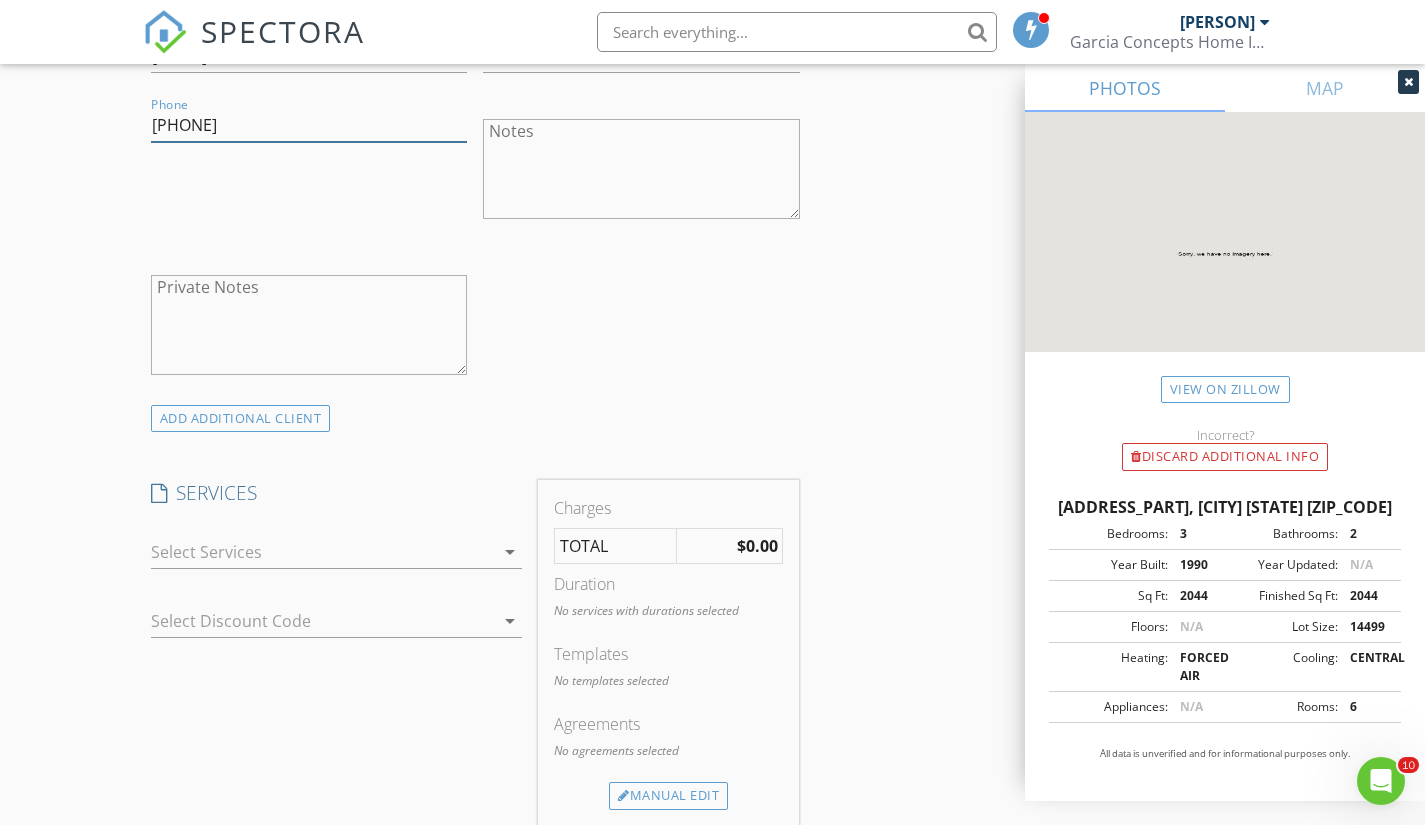 scroll, scrollTop: 1268, scrollLeft: 0, axis: vertical 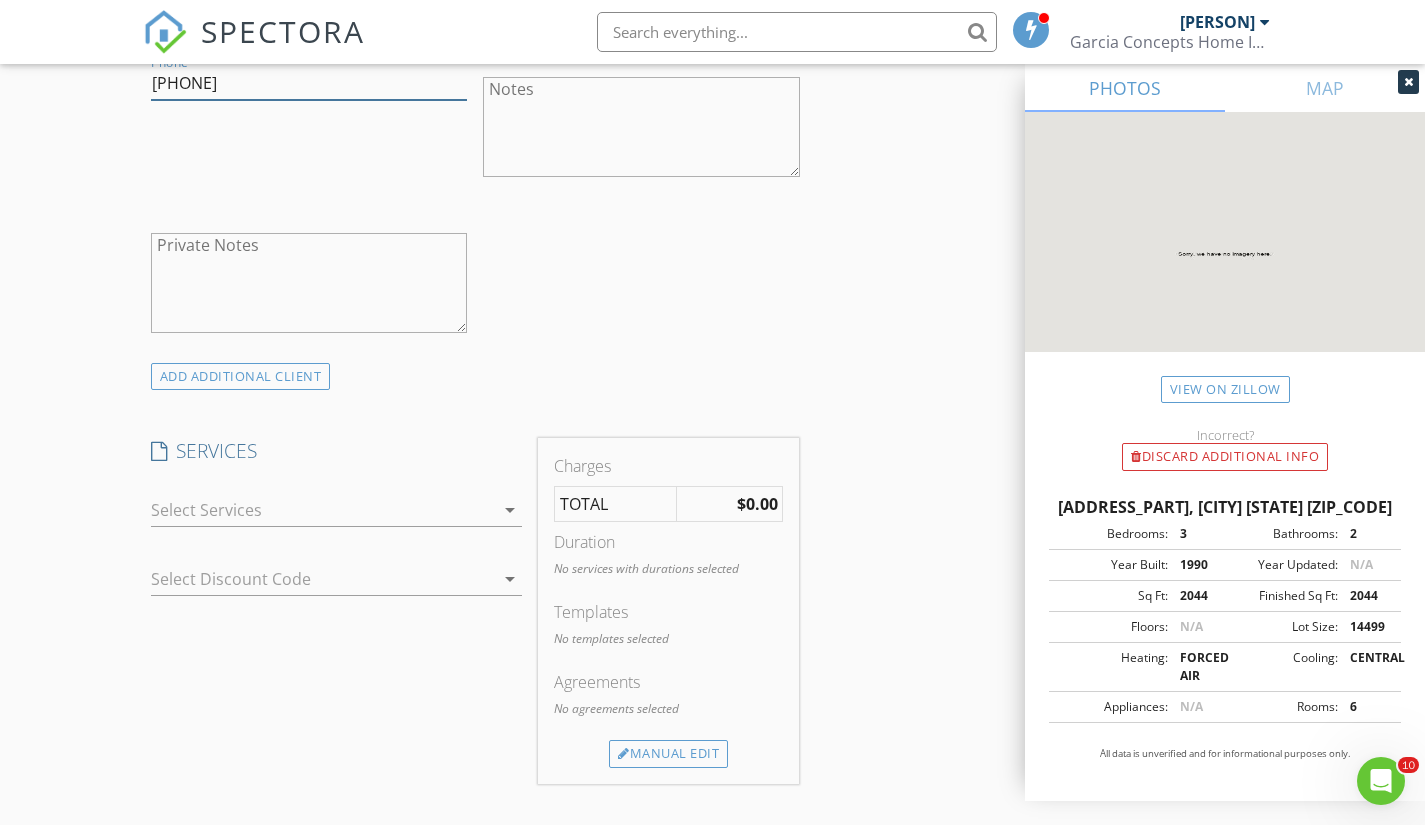 type on "[PHONE]" 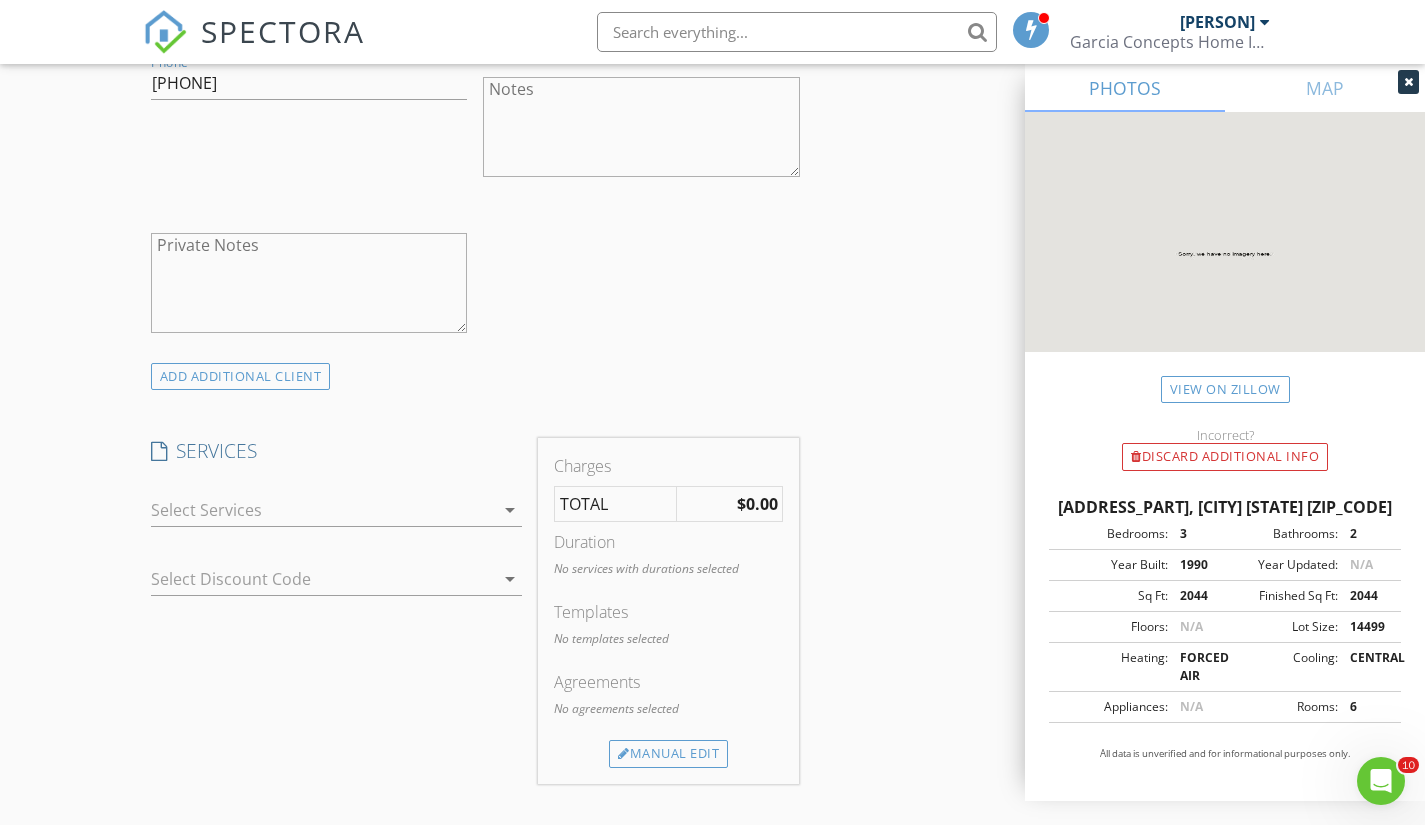 click at bounding box center [323, 510] 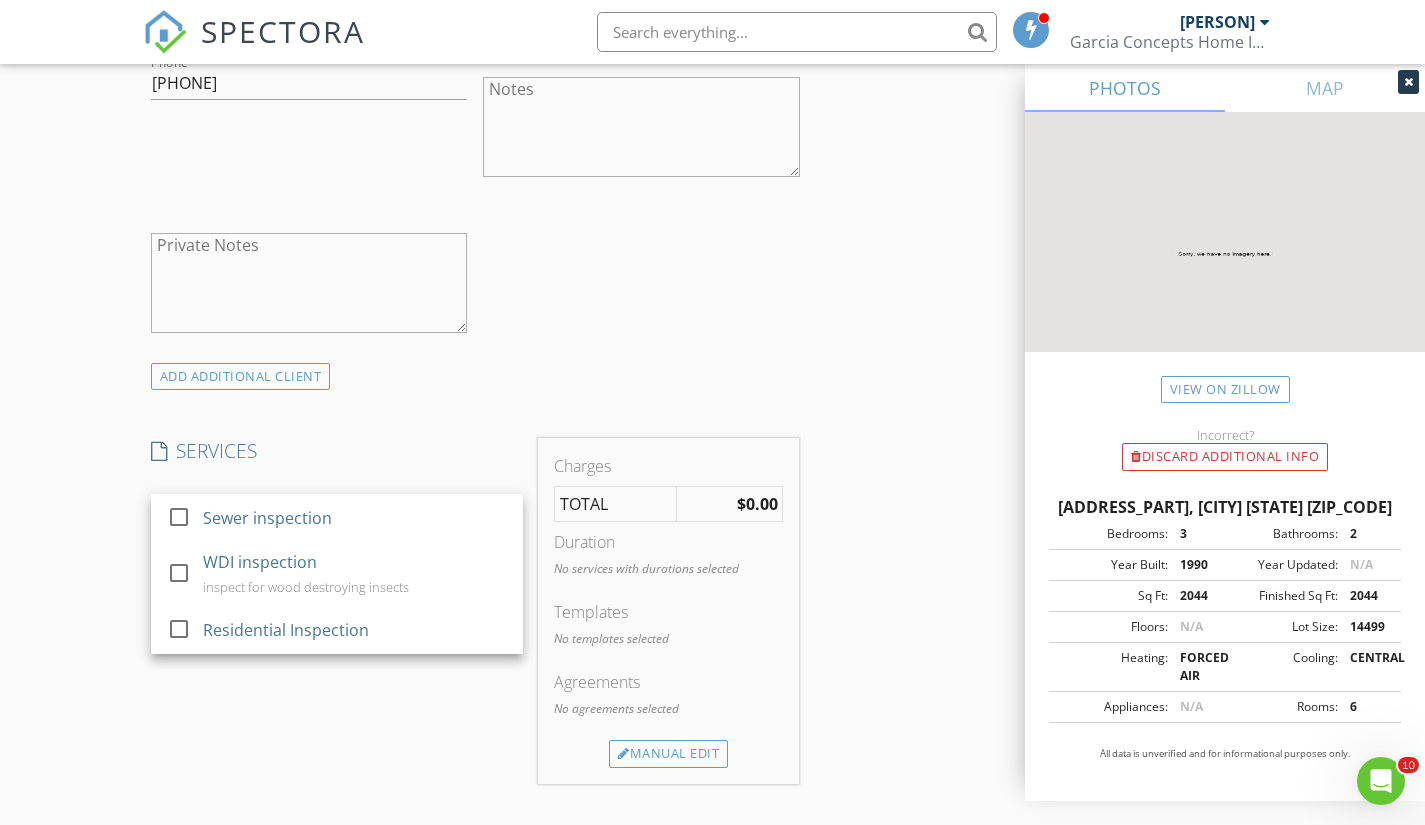 scroll, scrollTop: 1269, scrollLeft: 0, axis: vertical 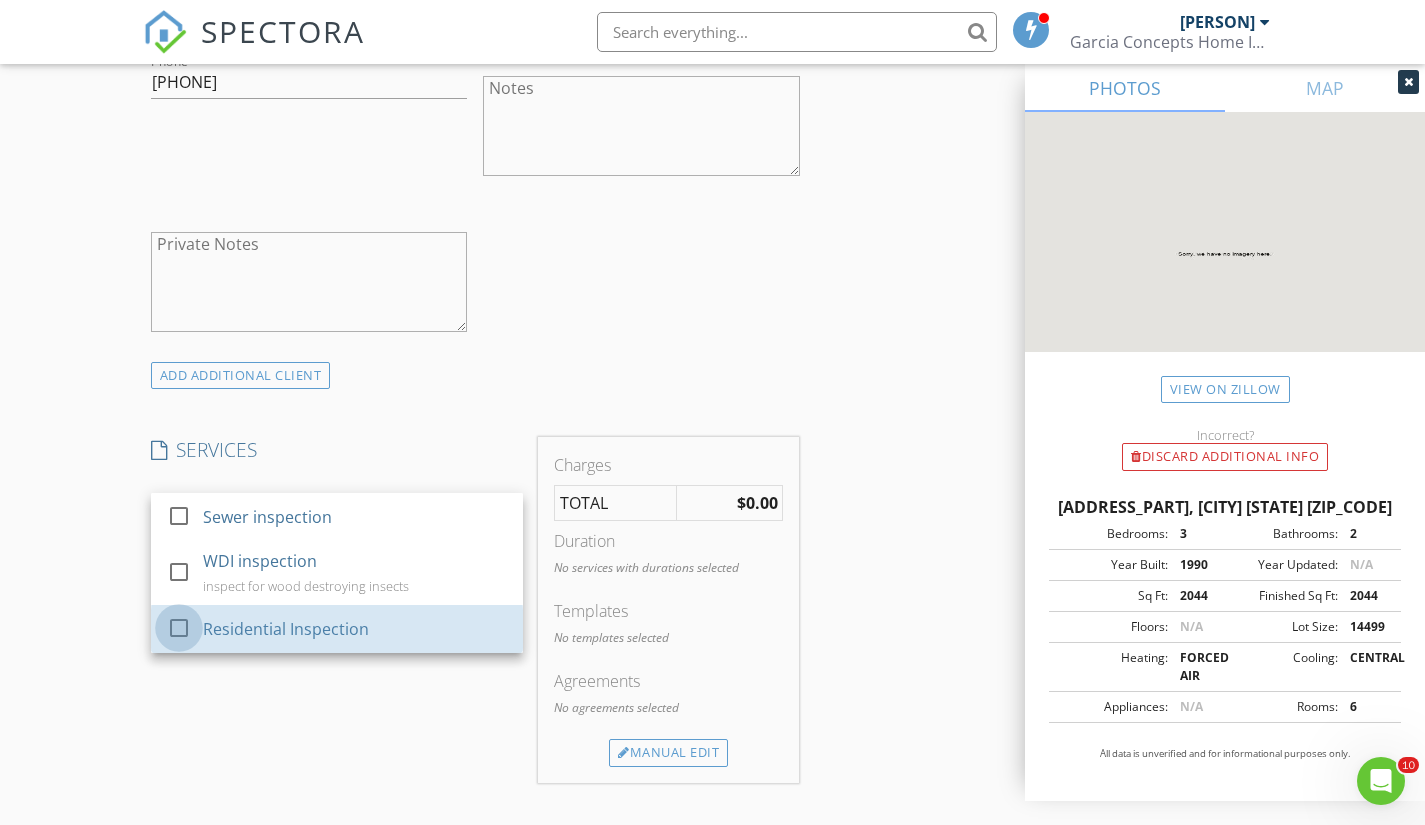 click at bounding box center [179, 628] 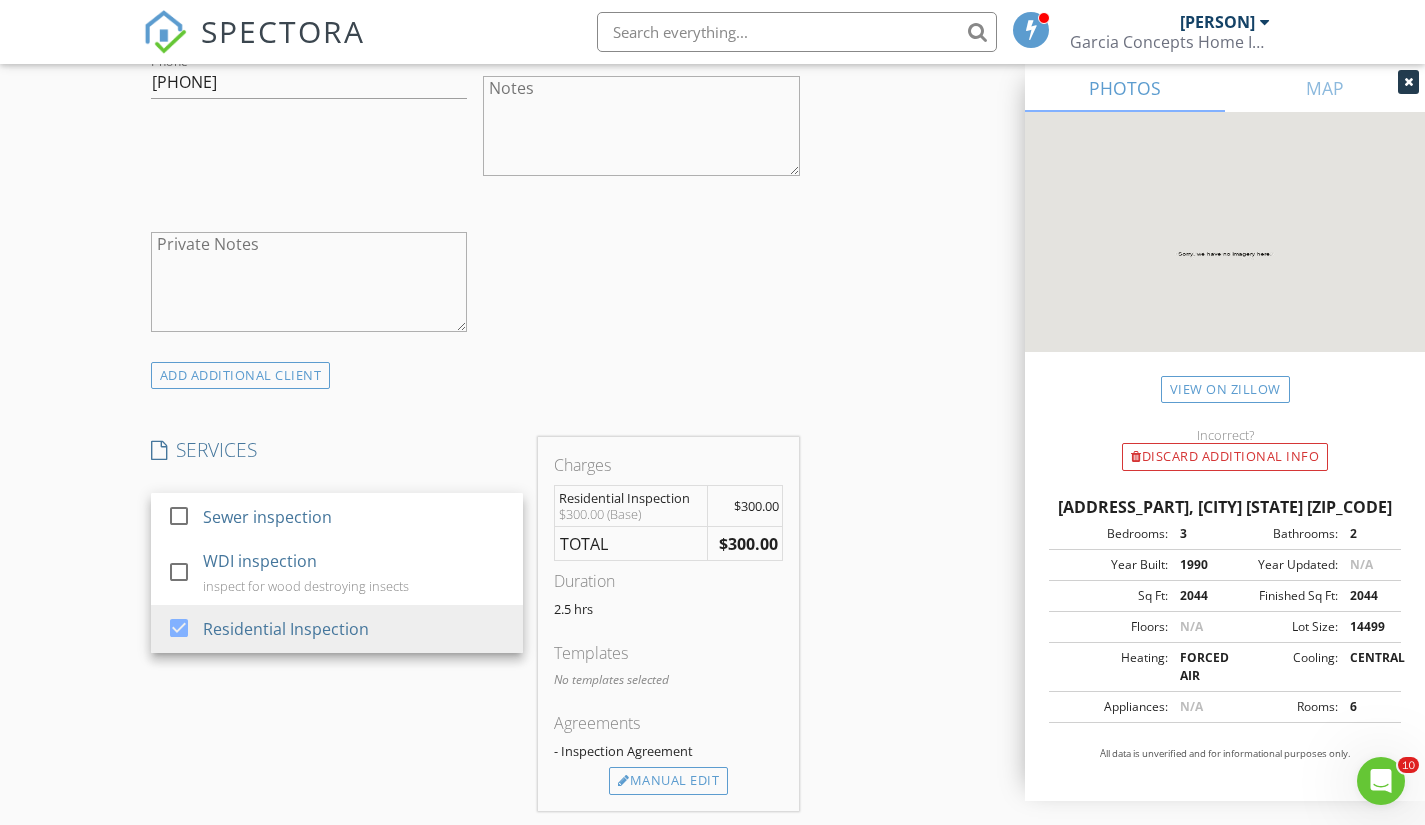click on "New Inspection
Click here to use the New Order Form
INSPECTOR(S)
check_box   Jorge Garcia   PRIMARY   Jorge Garcia arrow_drop_down   check_box_outline_blank Jorge Garcia specifically requested
Date/Time
08/02/2025 10:00 AM
Location
Address Search       Address 4102 Greco Dr   Unit   City San Antonio   State TX   Zip 78222   County Bexar     Square Feet 2044   Year Built 1990   Foundation Slab arrow_drop_down     Jorge Garcia     5.0 miles     (10 minutes)
client
check_box Enable Client CC email for this inspection   Client Search     check_box_outline_blank Client is a Company/Organization     First Name Eliza   Last Name Chewing   Email josepzn@gmail.com   CC Email   Phone 210-467-7777           Notes   Private Notes
ADD ADDITIONAL client
SERVICES" at bounding box center [712, 583] 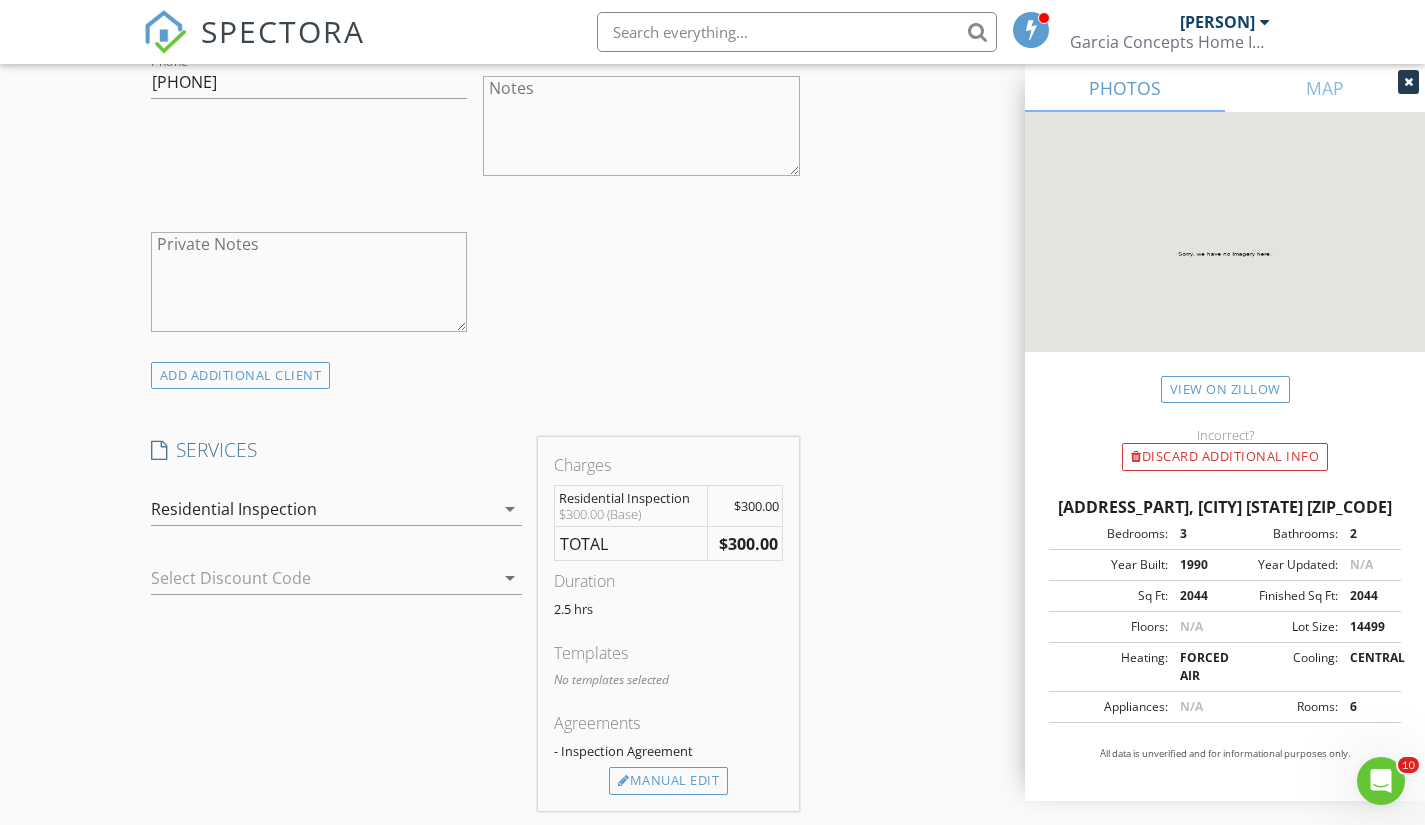click on "Manual Edit" at bounding box center (668, 781) 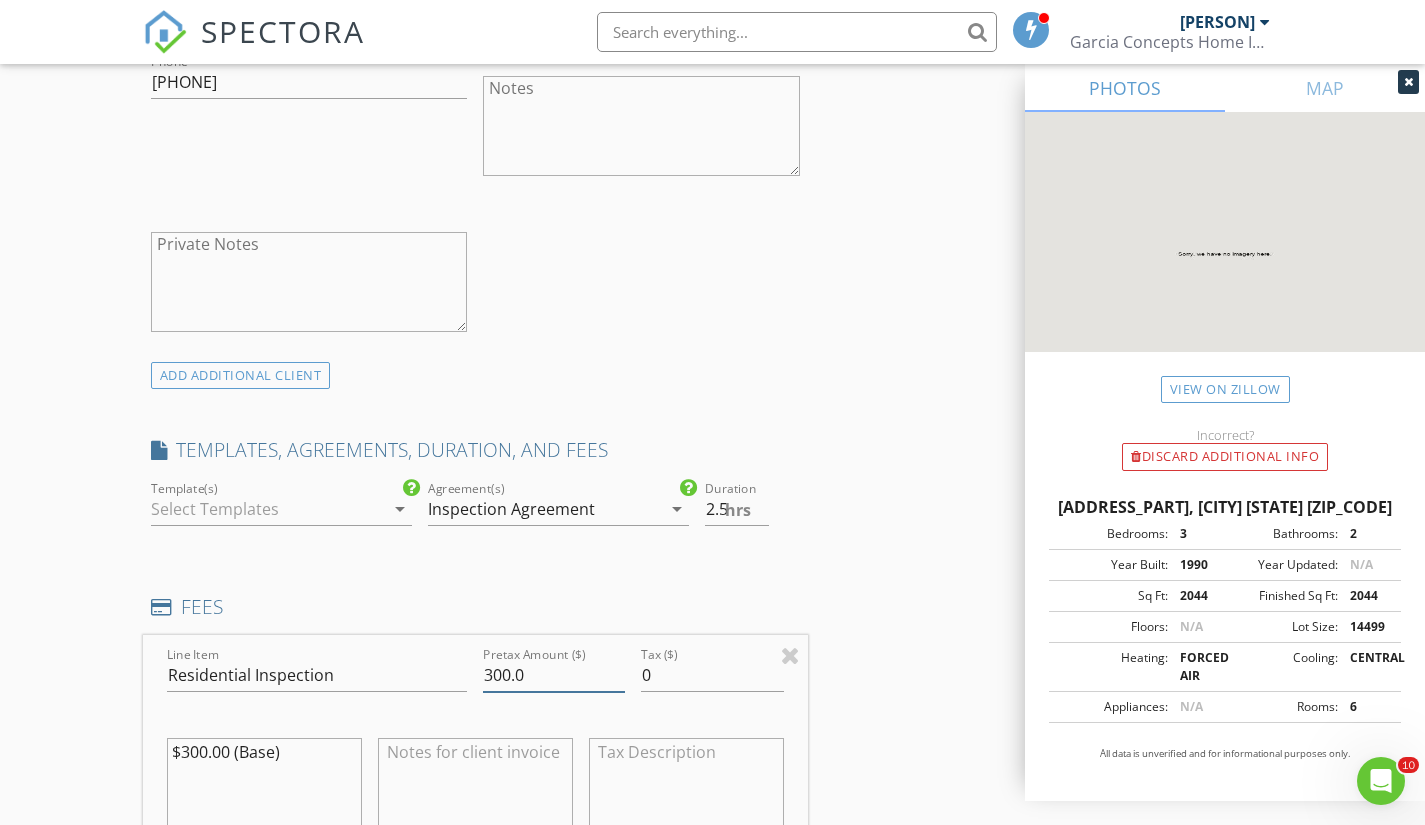 click on "300.0" at bounding box center [554, 675] 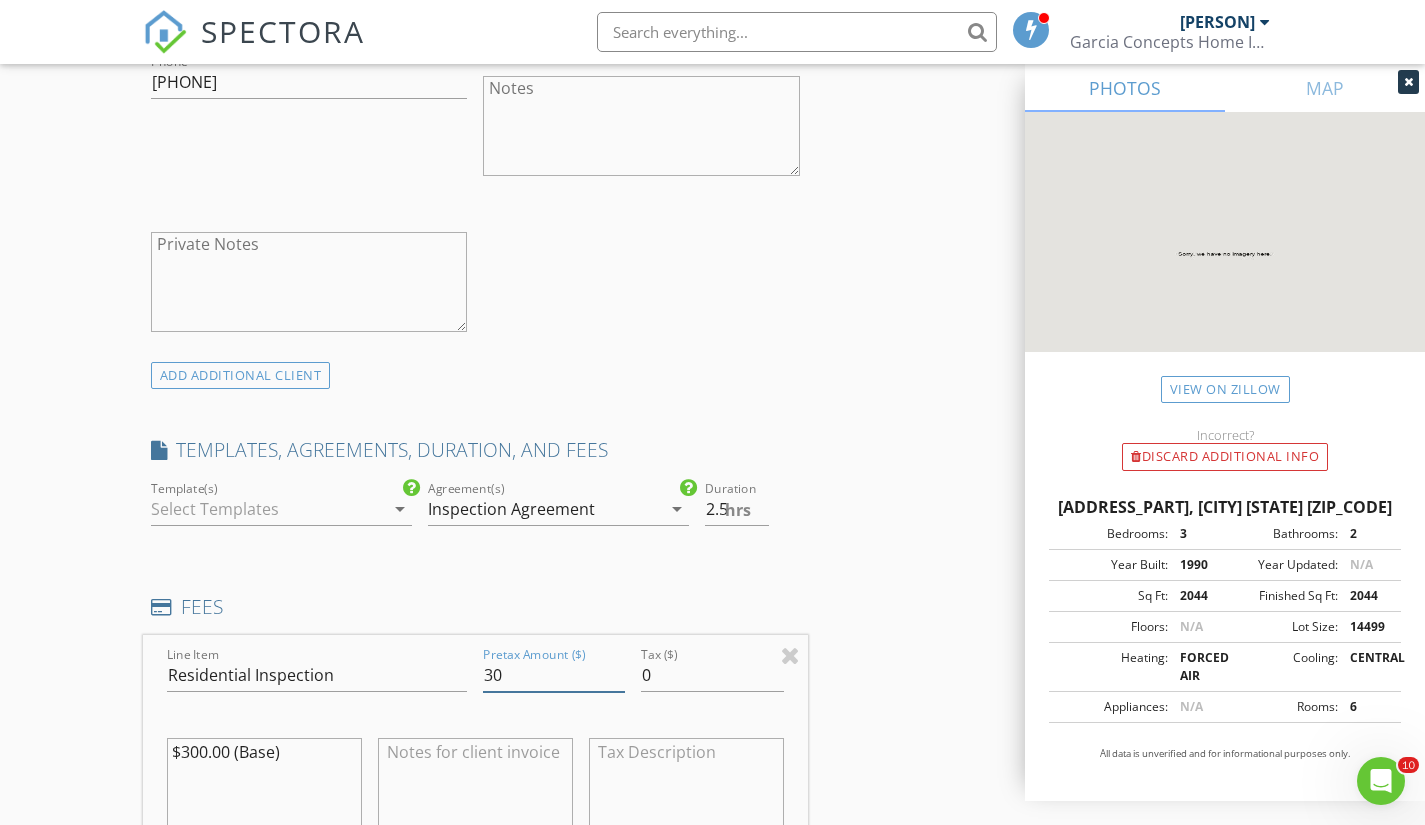 type on "3" 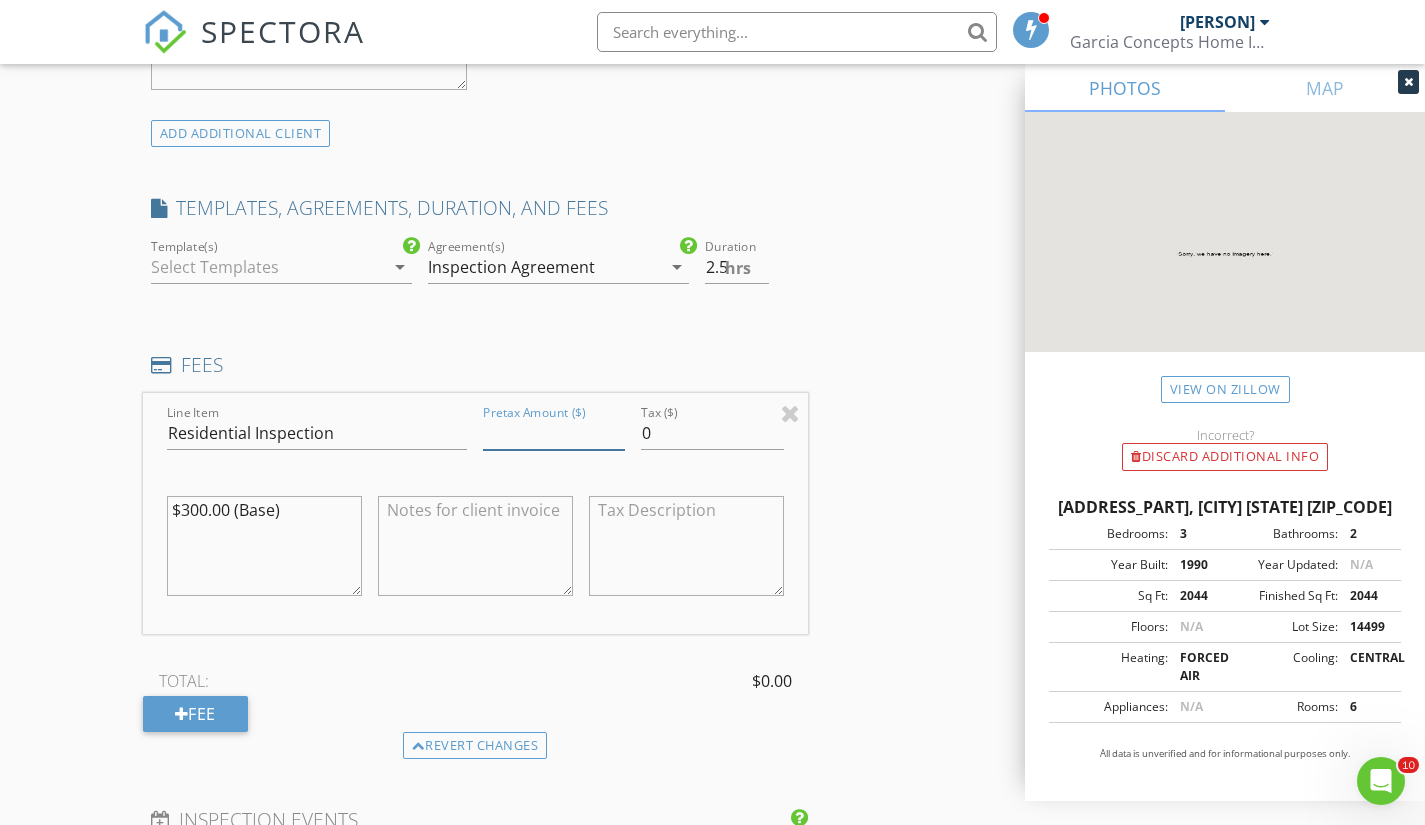 scroll, scrollTop: 1514, scrollLeft: 0, axis: vertical 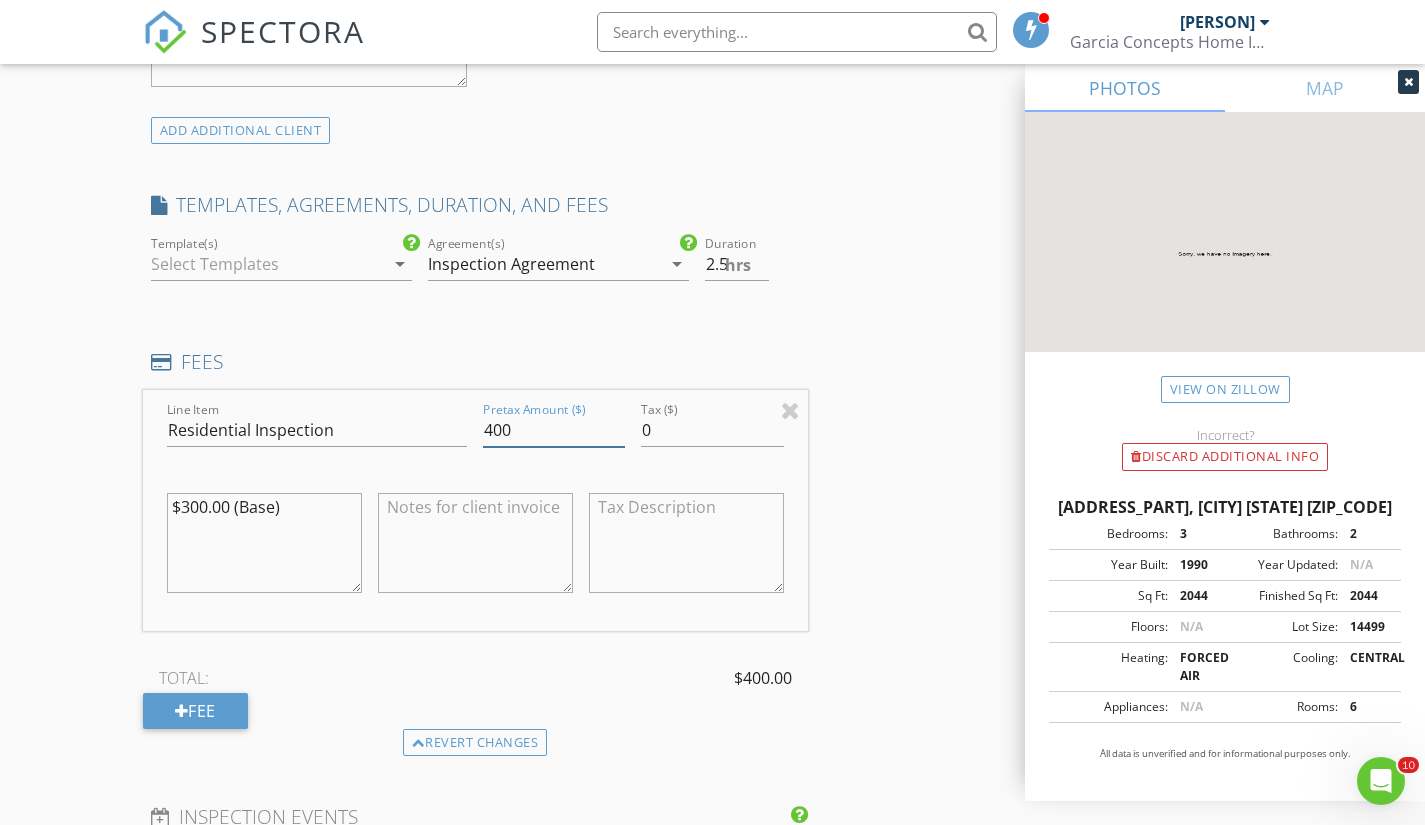 type on "400" 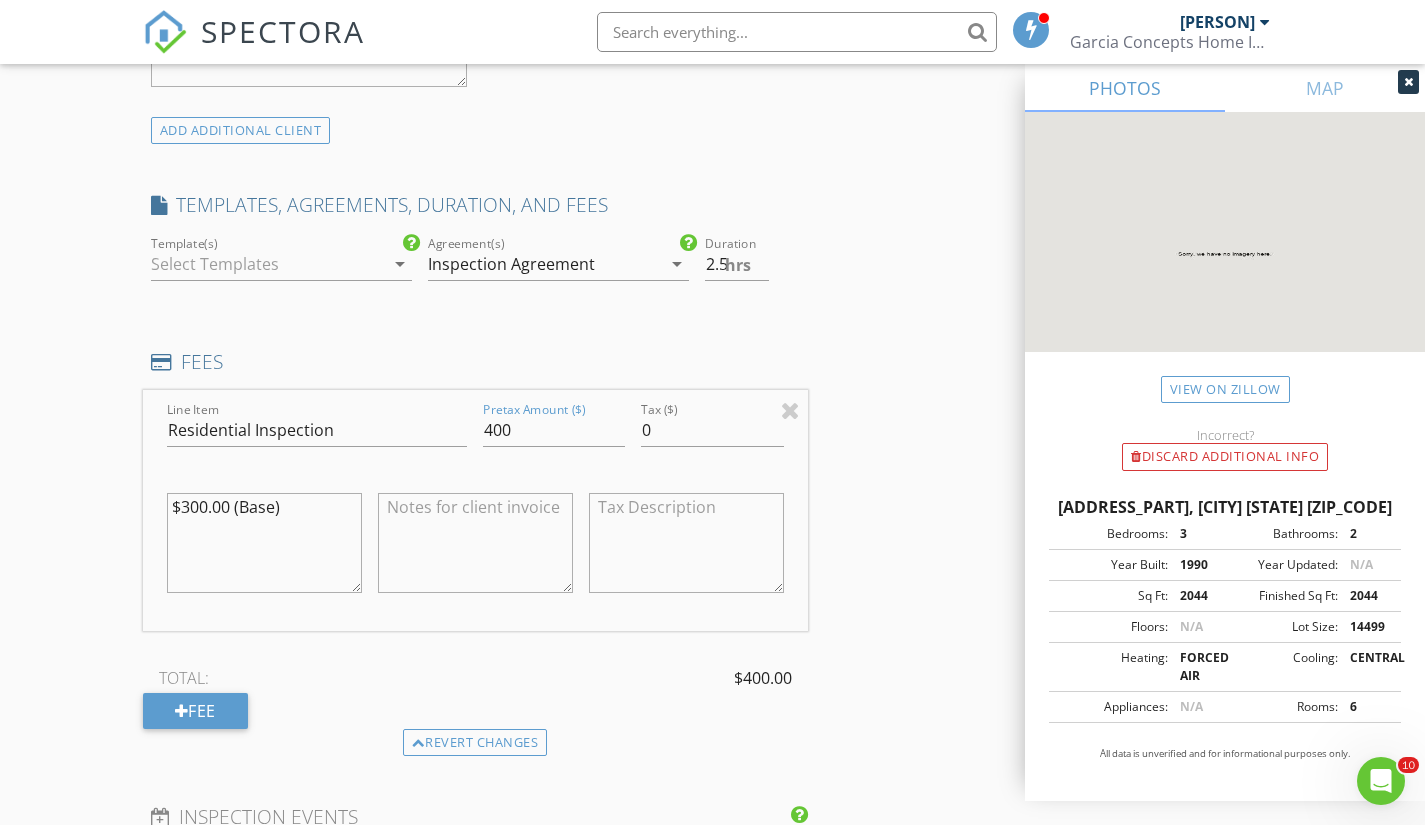 click on "$300.00 (Base)" at bounding box center [264, 543] 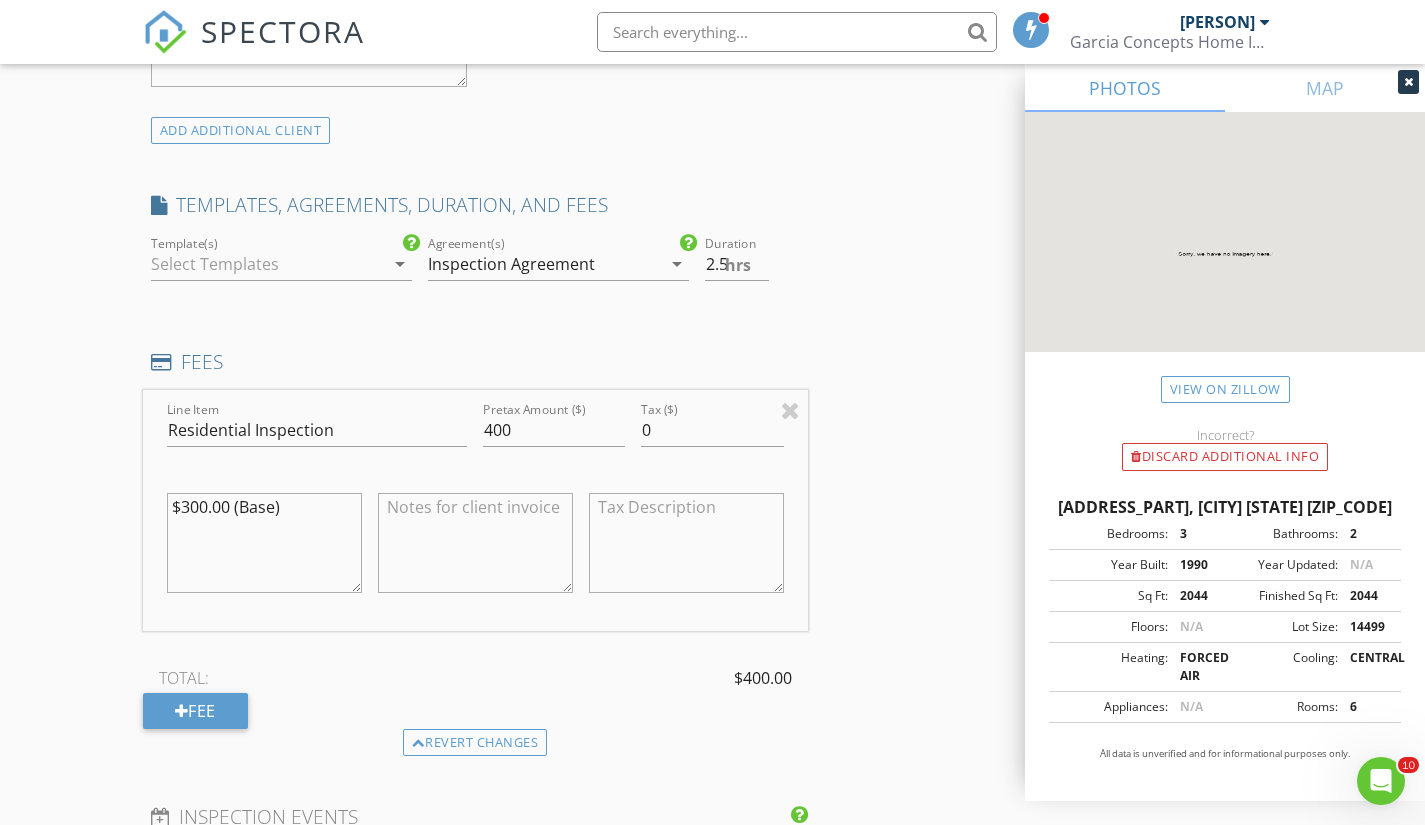 click on "$300.00 (Base)" at bounding box center [264, 543] 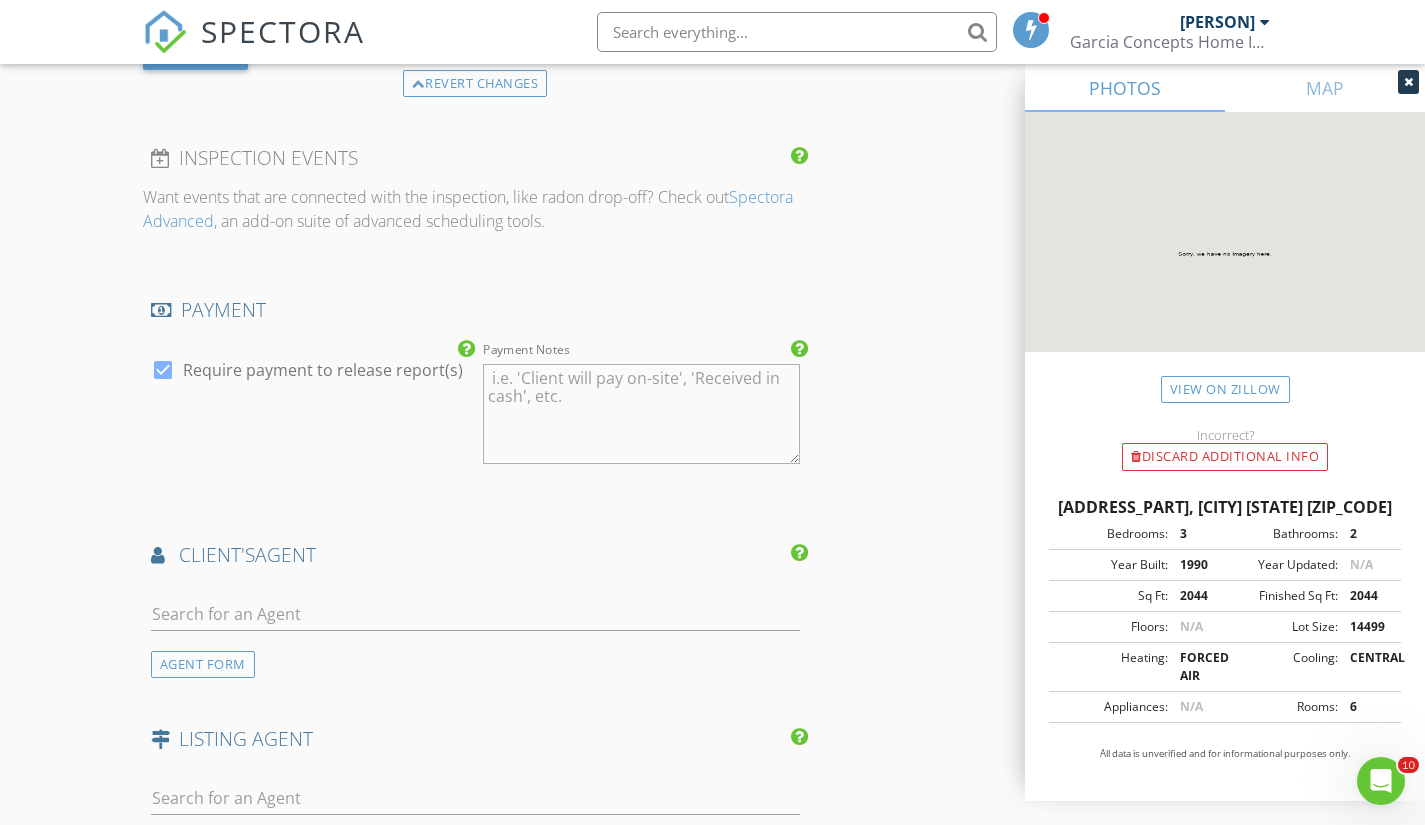 scroll, scrollTop: 2176, scrollLeft: 0, axis: vertical 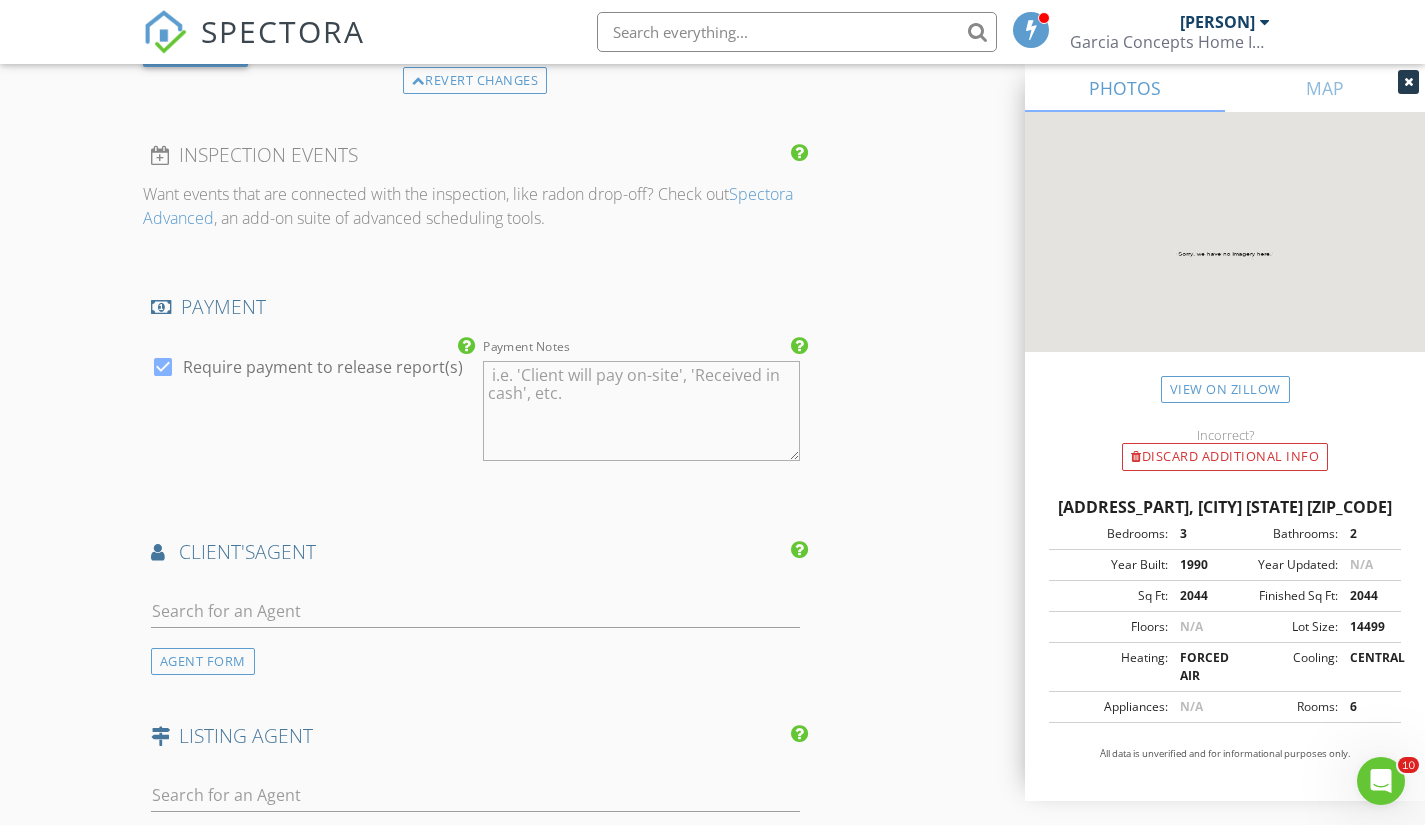 type on "$400" 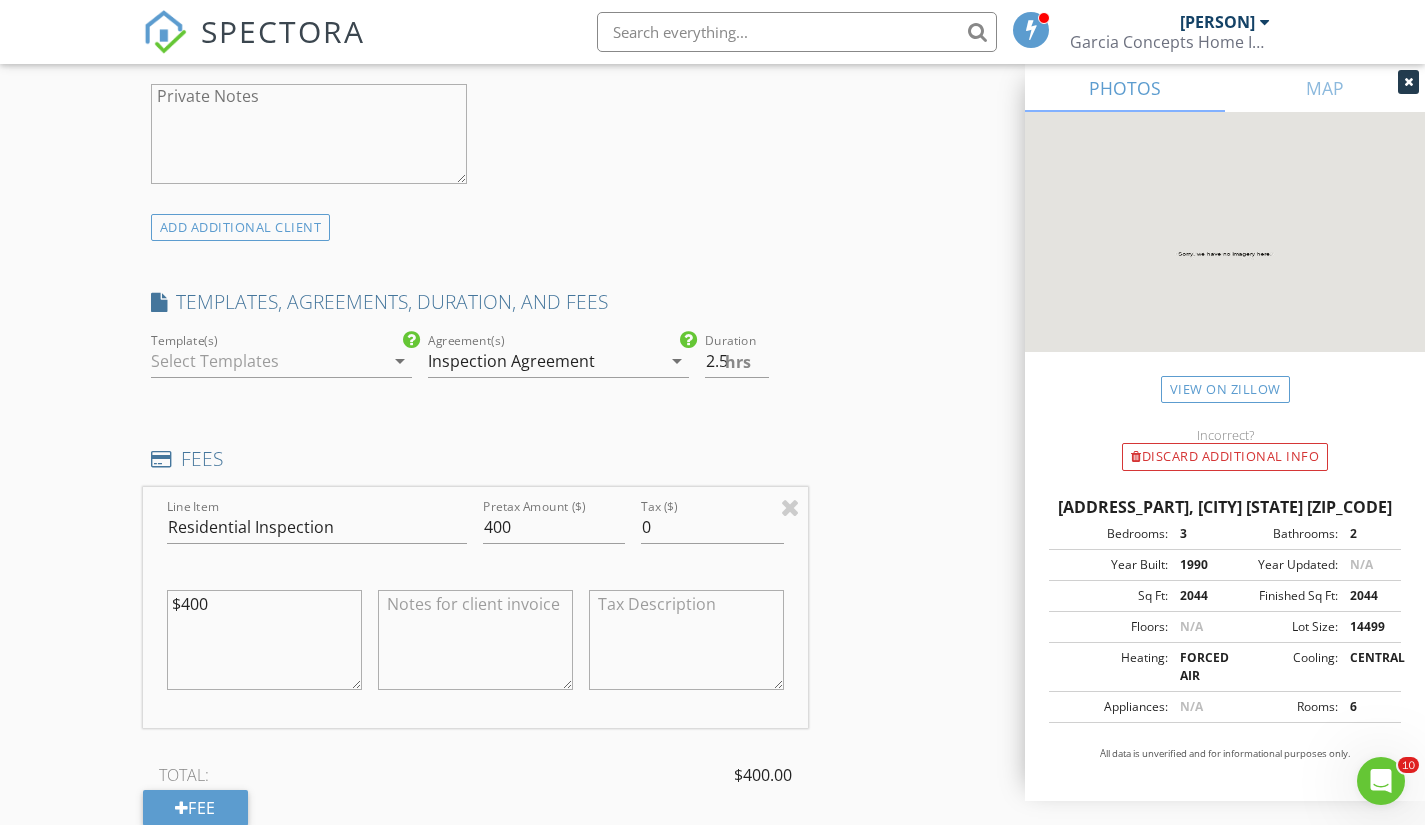 scroll, scrollTop: 1413, scrollLeft: 0, axis: vertical 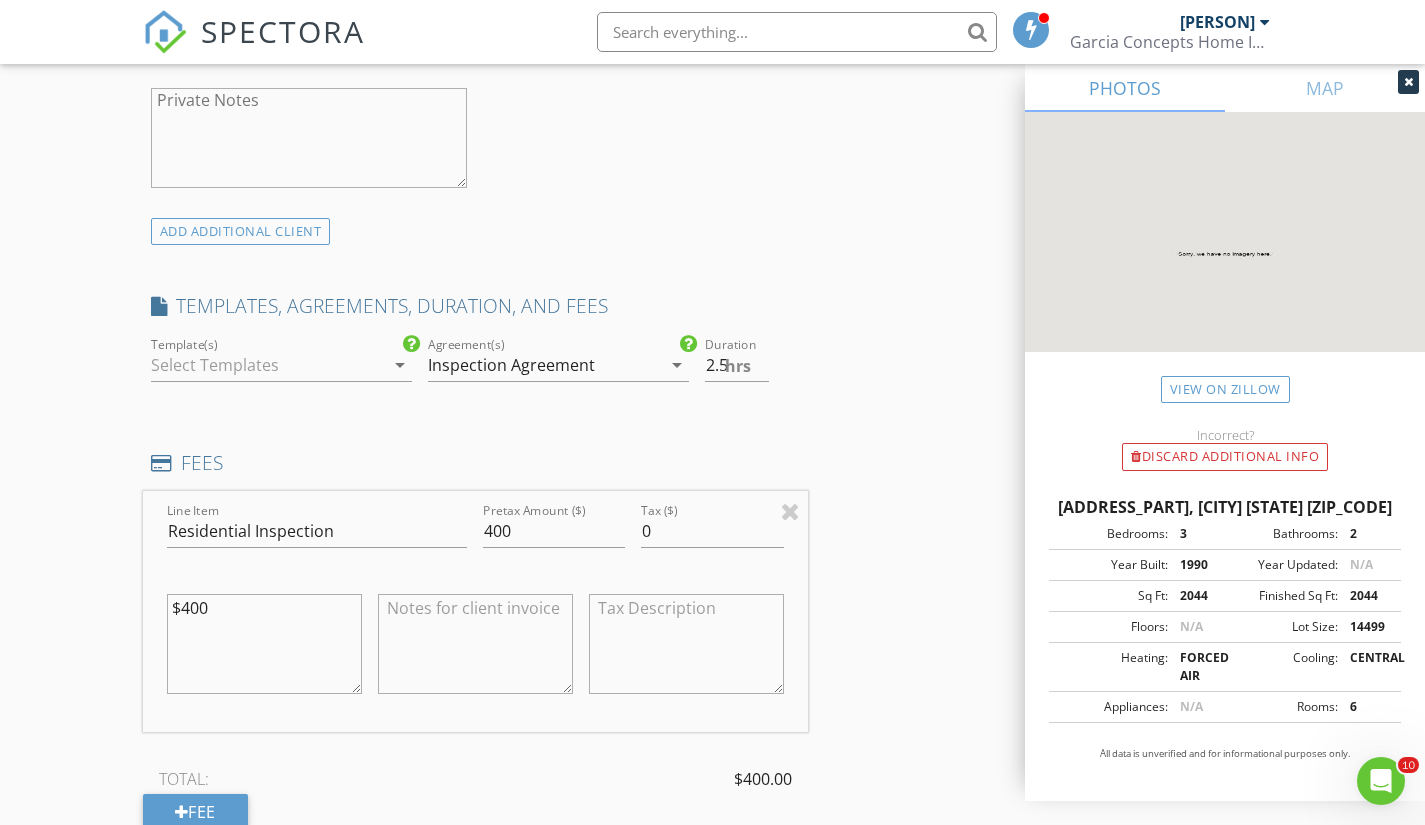 click at bounding box center (267, 365) 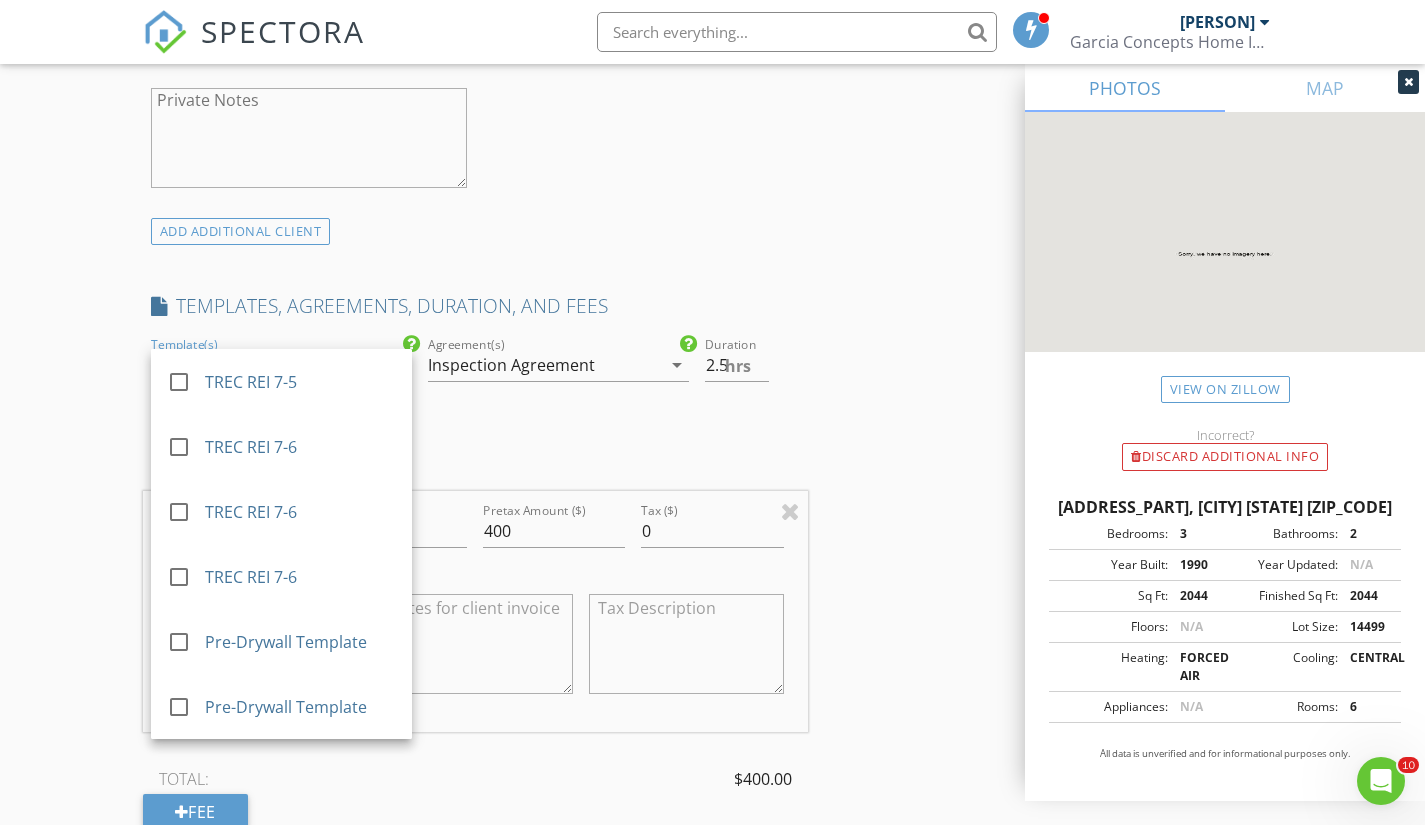 click at bounding box center (179, 447) 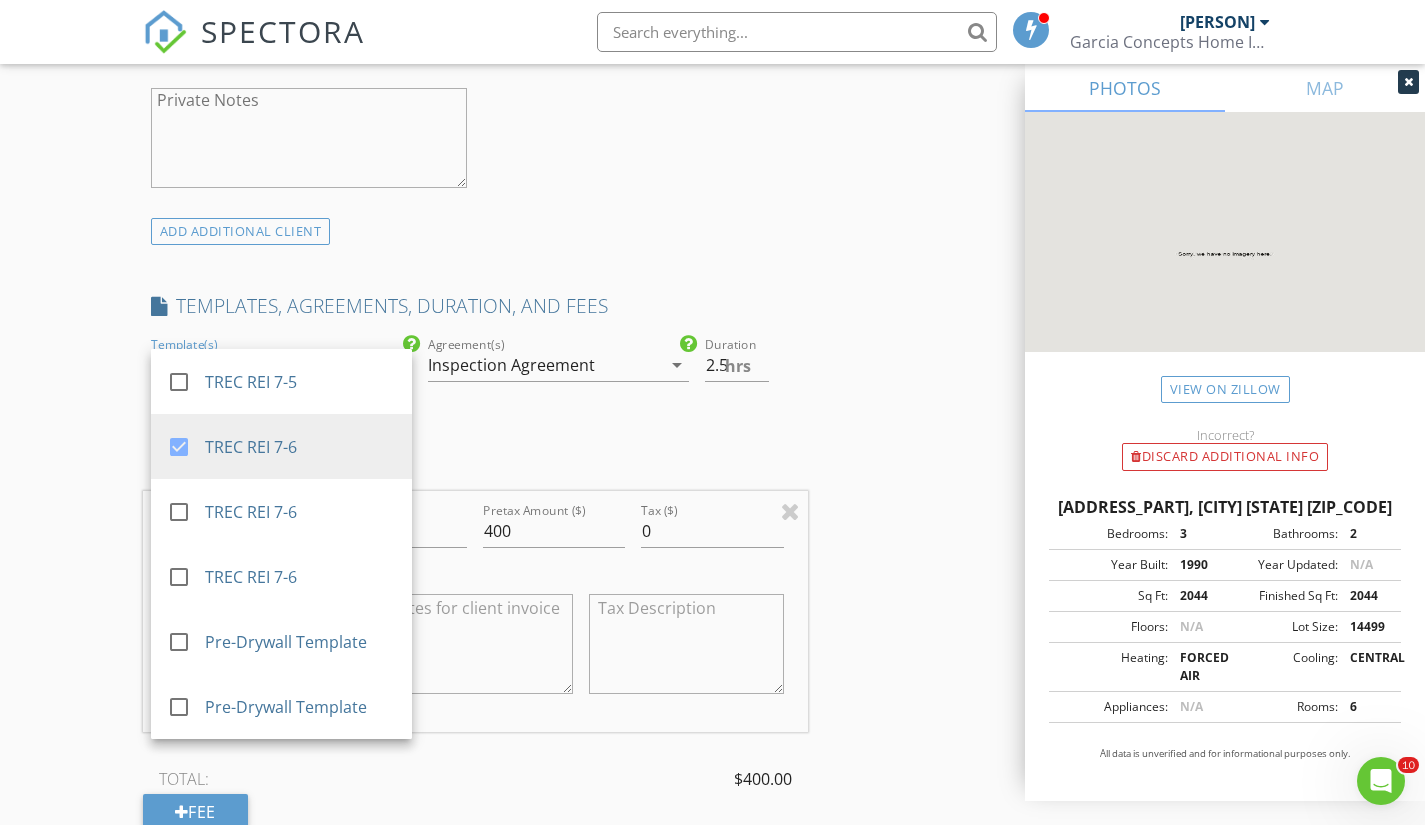 click on "New Inspection
Click here to use the New Order Form
INSPECTOR(S)
check_box   Jorge Garcia   PRIMARY   Jorge Garcia arrow_drop_down   check_box_outline_blank Jorge Garcia specifically requested
Date/Time
08/02/2025 10:00 AM
Location
Address Search       Address 4102 Greco Dr   Unit   City San Antonio   State TX   Zip 78222   County Bexar     Square Feet 2044   Year Built 1990   Foundation Slab arrow_drop_down     Jorge Garcia     5.0 miles     (10 minutes)
client
check_box Enable Client CC email for this inspection   Client Search     check_box_outline_blank Client is a Company/Organization     First Name Eliza   Last Name Chewing   Email josepzn@gmail.com   CC Email   Phone 210-467-7777           Notes   Private Notes
ADD ADDITIONAL client
SERVICES" at bounding box center (712, 534) 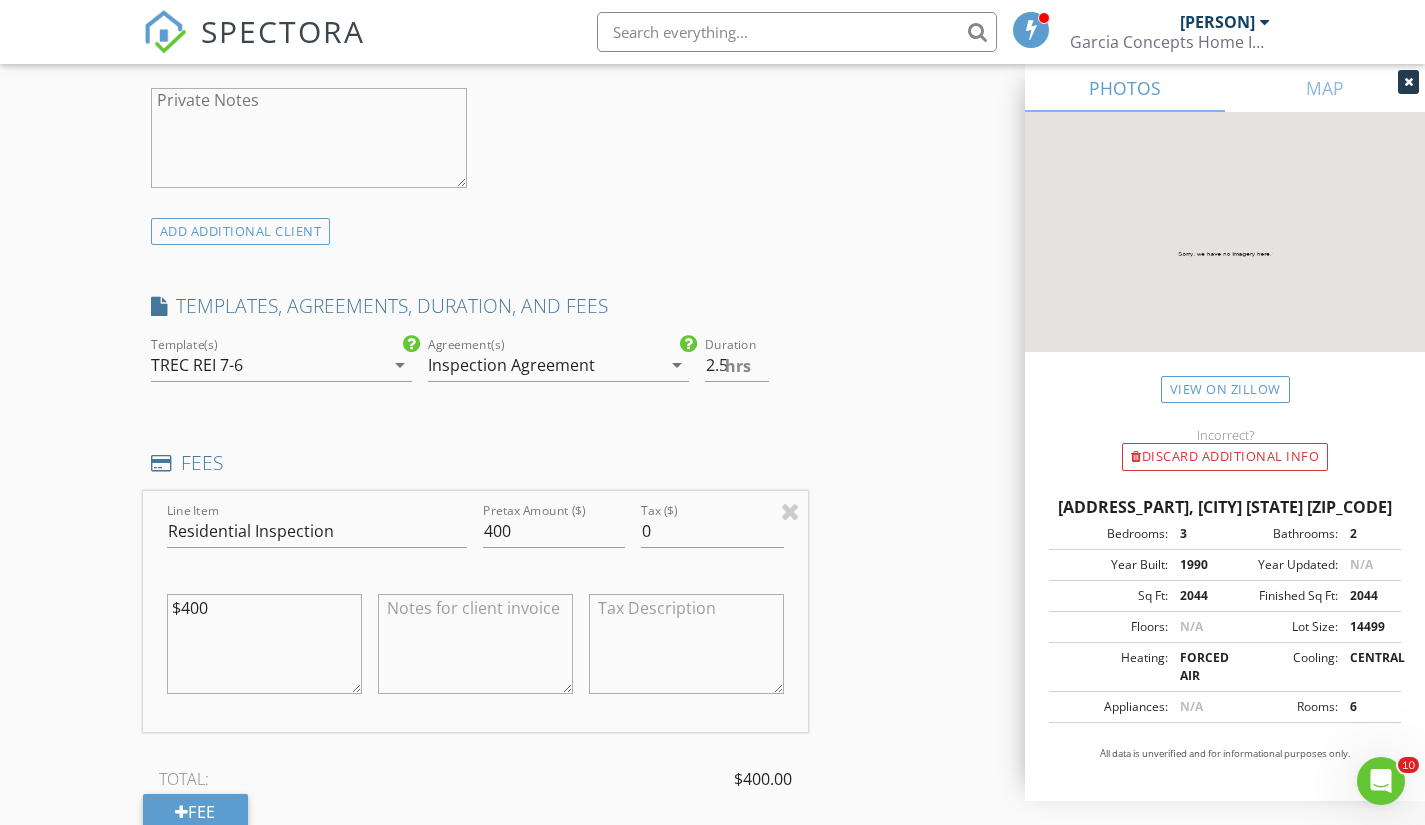 click on "Inspection Agreement" at bounding box center (511, 365) 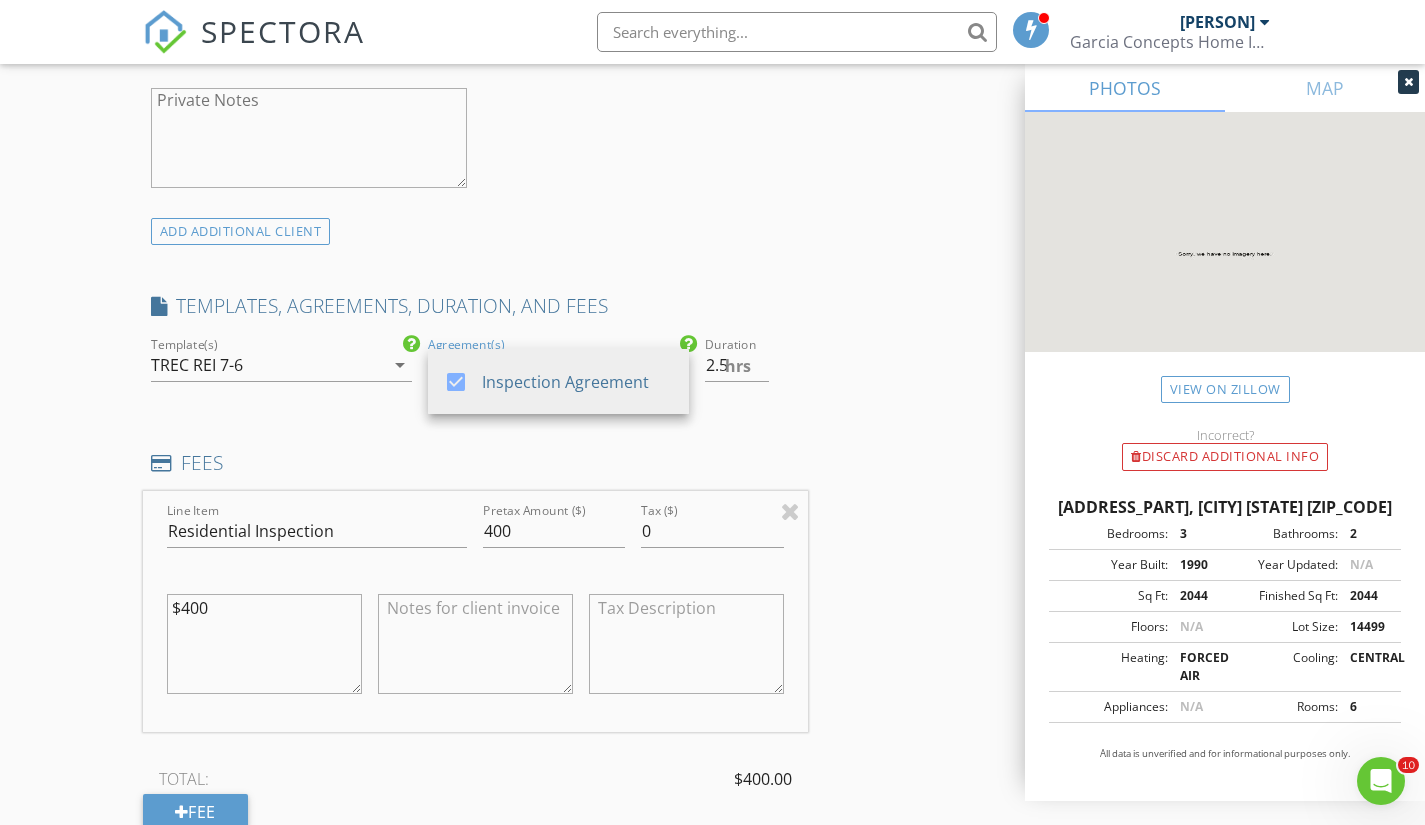 click on "INSPECTOR(S)
check_box   Jorge Garcia   PRIMARY   Jorge Garcia arrow_drop_down   check_box_outline_blank Jorge Garcia specifically requested
Date/Time
08/02/2025 10:00 AM
Location
Address Search       Address 4102 Greco Dr   Unit   City San Antonio   State TX   Zip 78222   County Bexar     Square Feet 2044   Year Built 1990   Foundation Slab arrow_drop_down     Jorge Garcia     5.0 miles     (10 minutes)
client
check_box Enable Client CC email for this inspection   Client Search     check_box_outline_blank Client is a Company/Organization     First Name Eliza   Last Name Chewing   Email josepzn@gmail.com   CC Email   Phone 210-467-7777           Notes   Private Notes
ADD ADDITIONAL client
SERVICES
check_box_outline_blank   Sewer inspection    check_box_outline_blank     check_box" at bounding box center (475, 509) 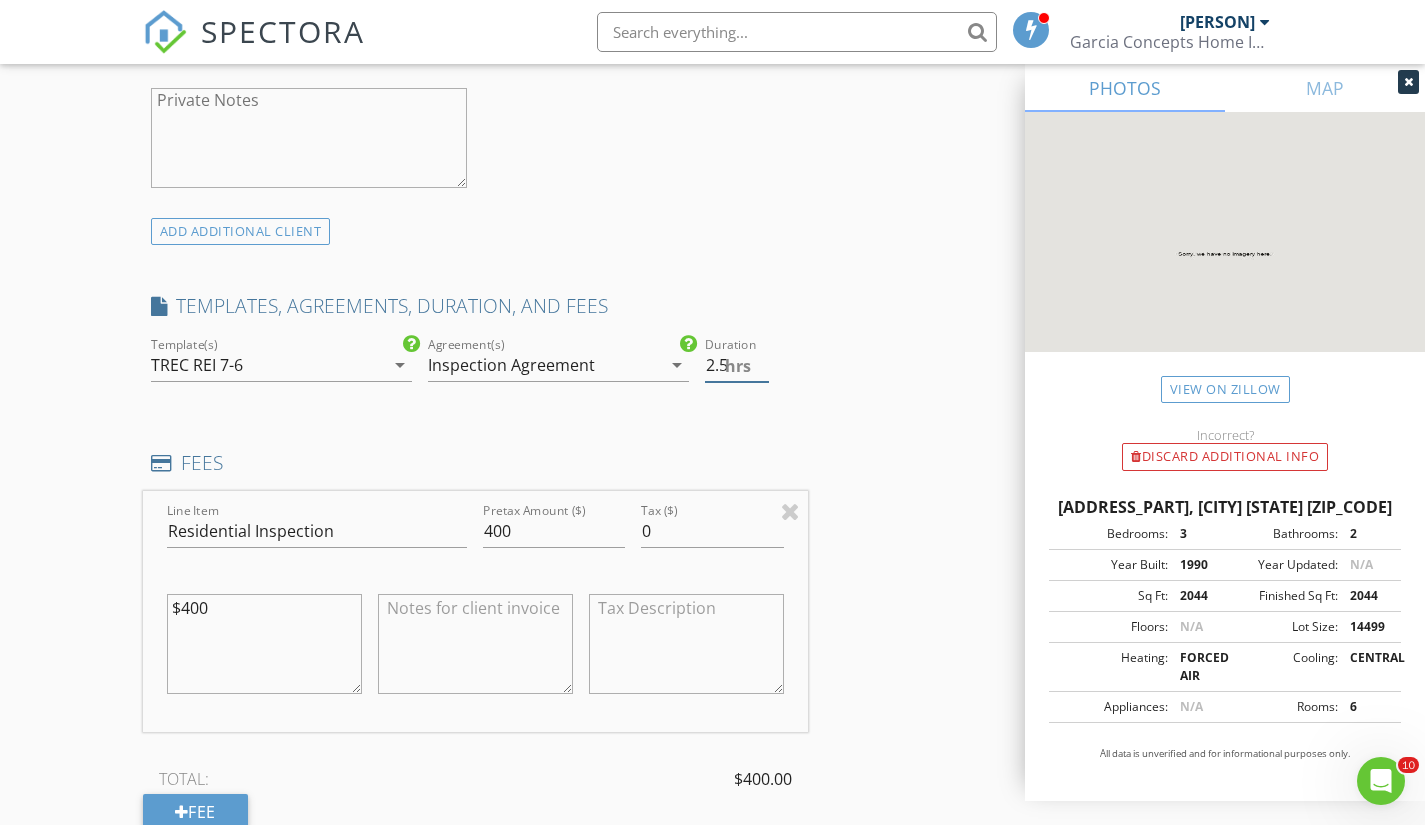 click on "hrs" at bounding box center [738, 366] 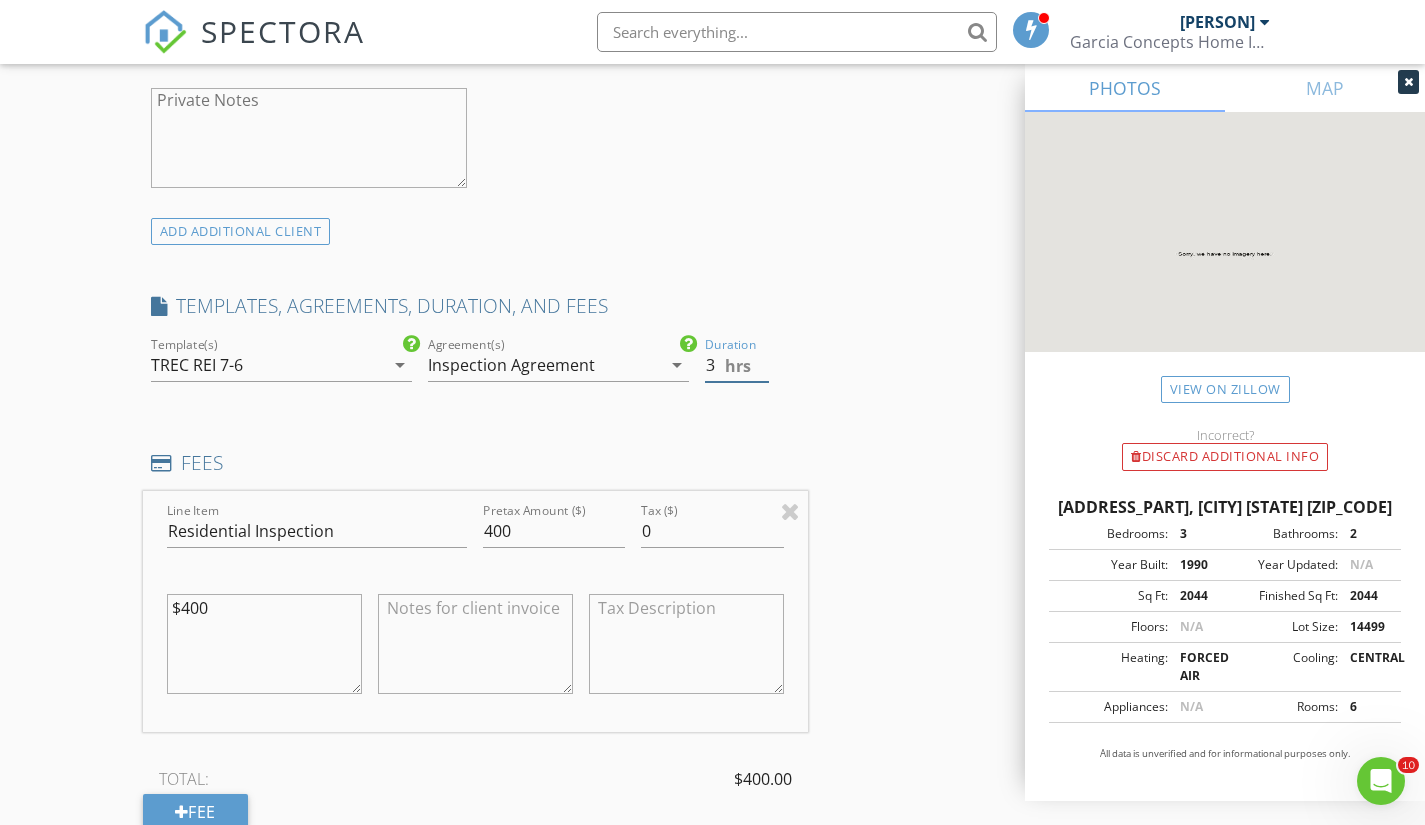 click on "3" at bounding box center (737, 365) 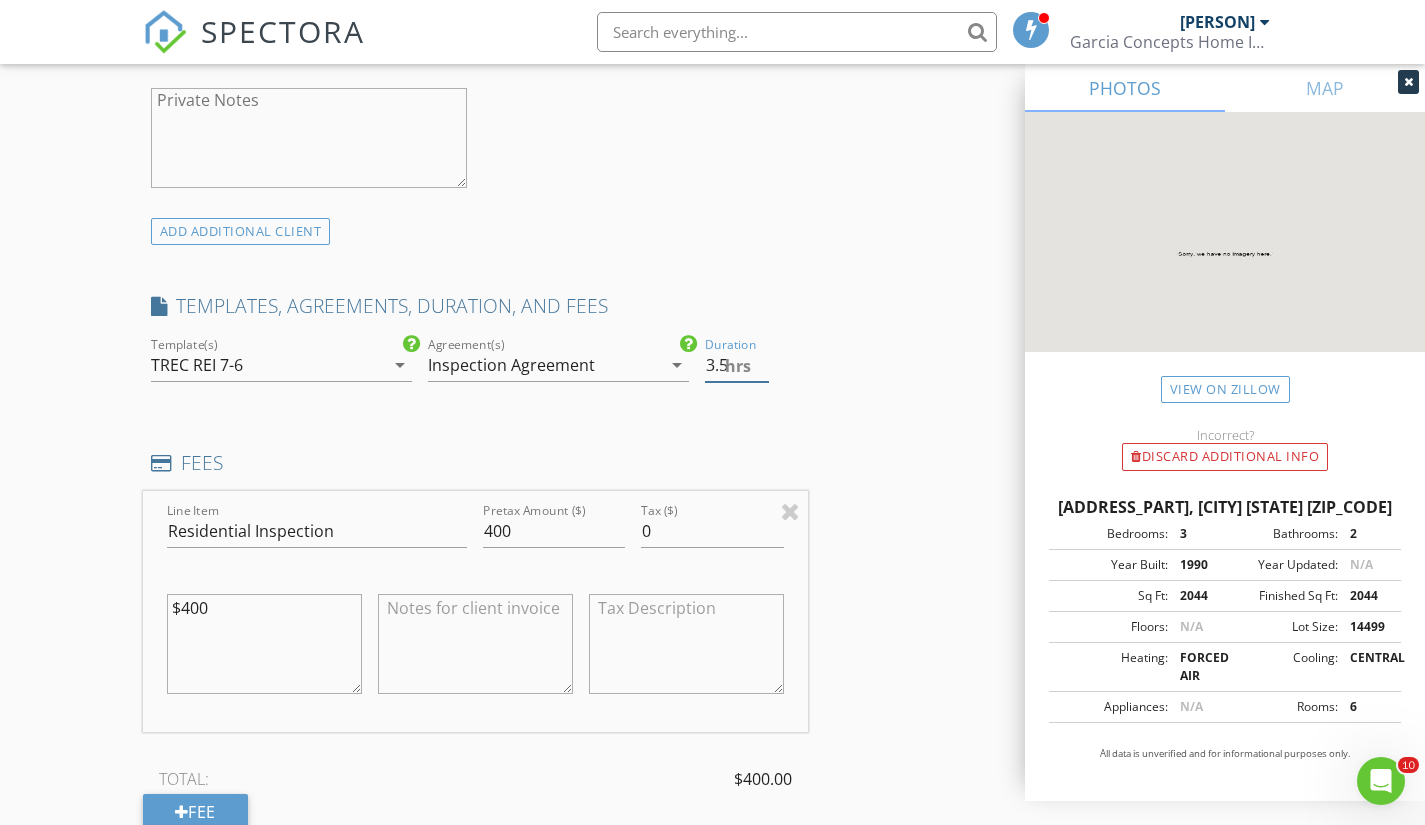 click on "3.5" at bounding box center (737, 365) 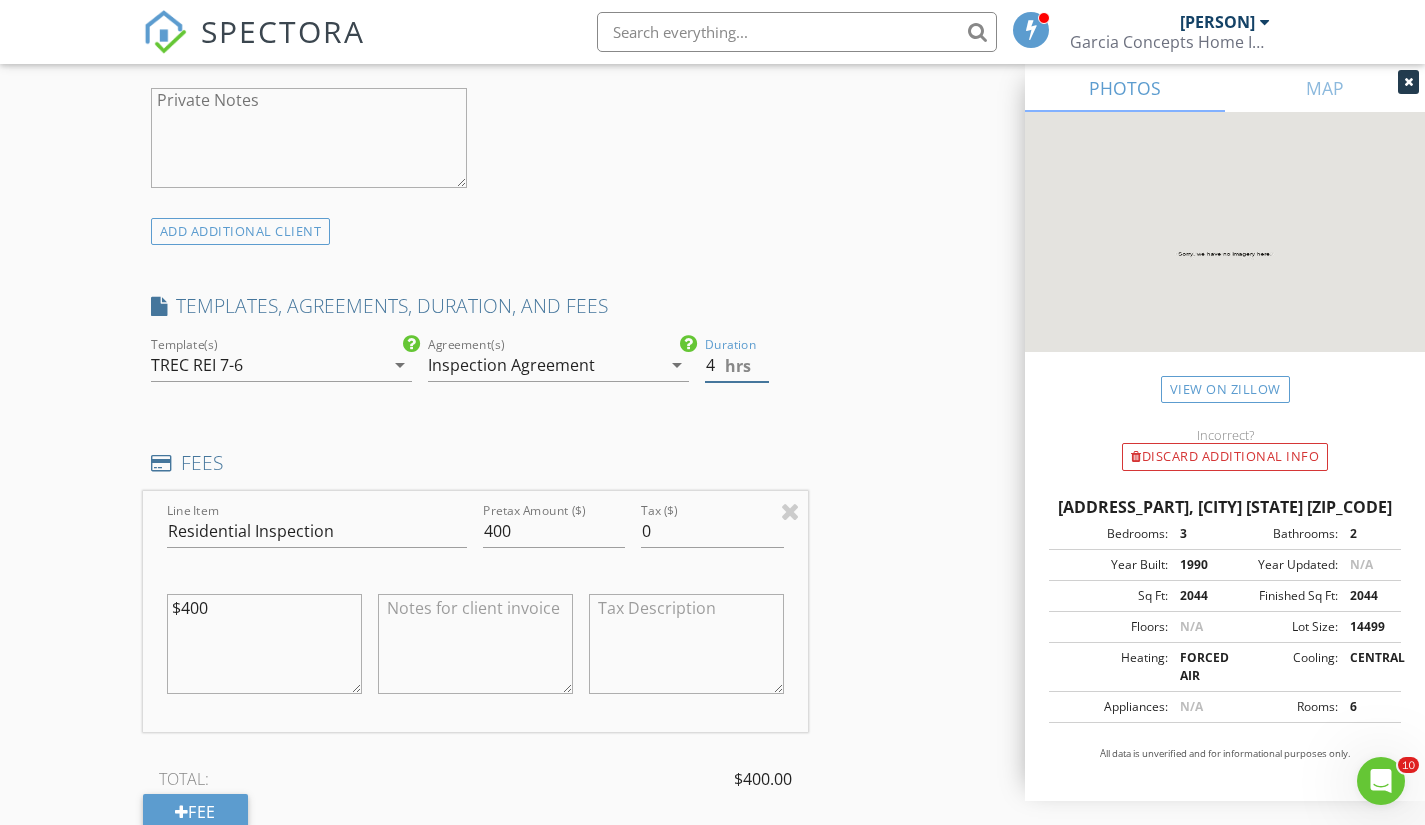 click on "4" at bounding box center (737, 365) 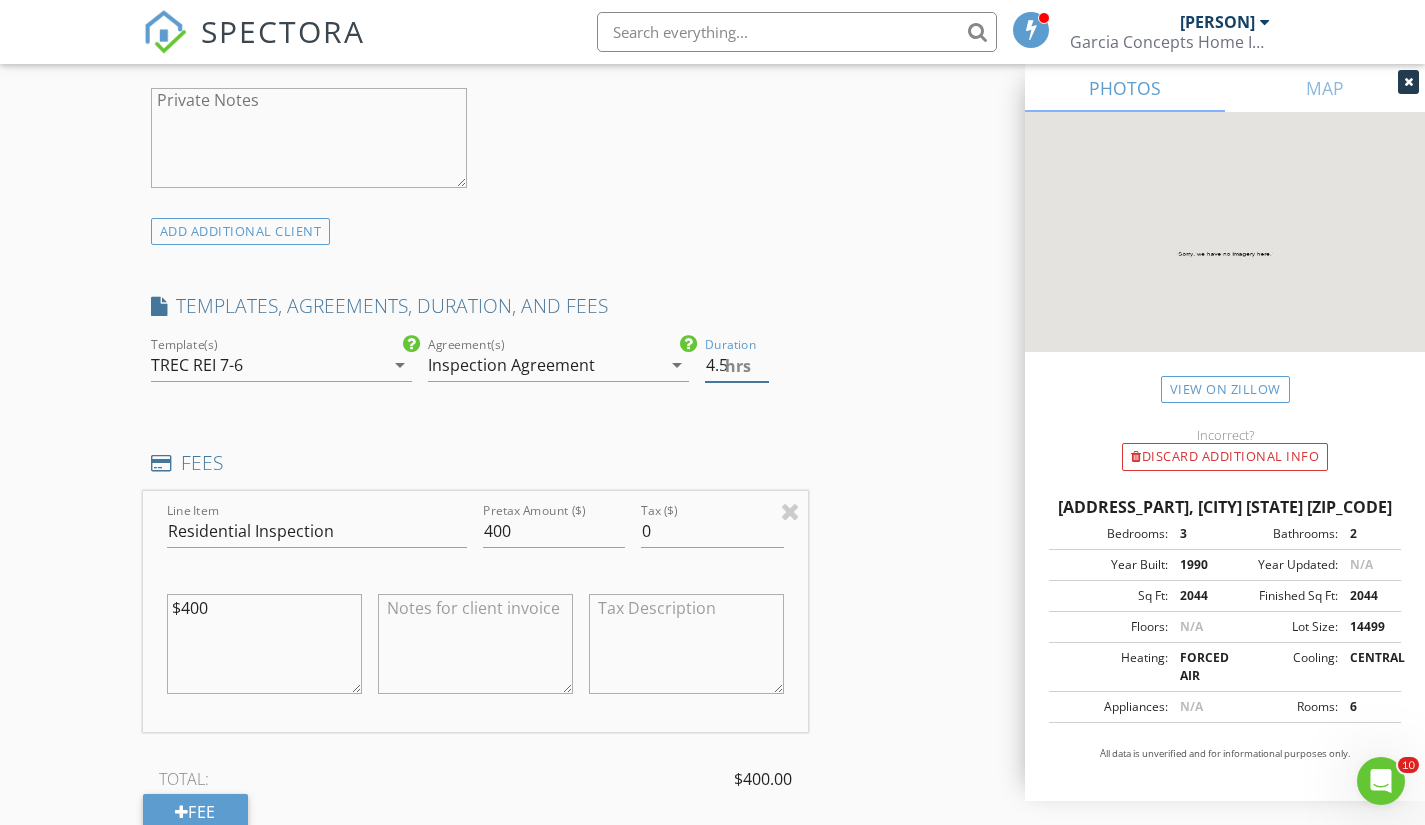 click on "4.5" at bounding box center (737, 365) 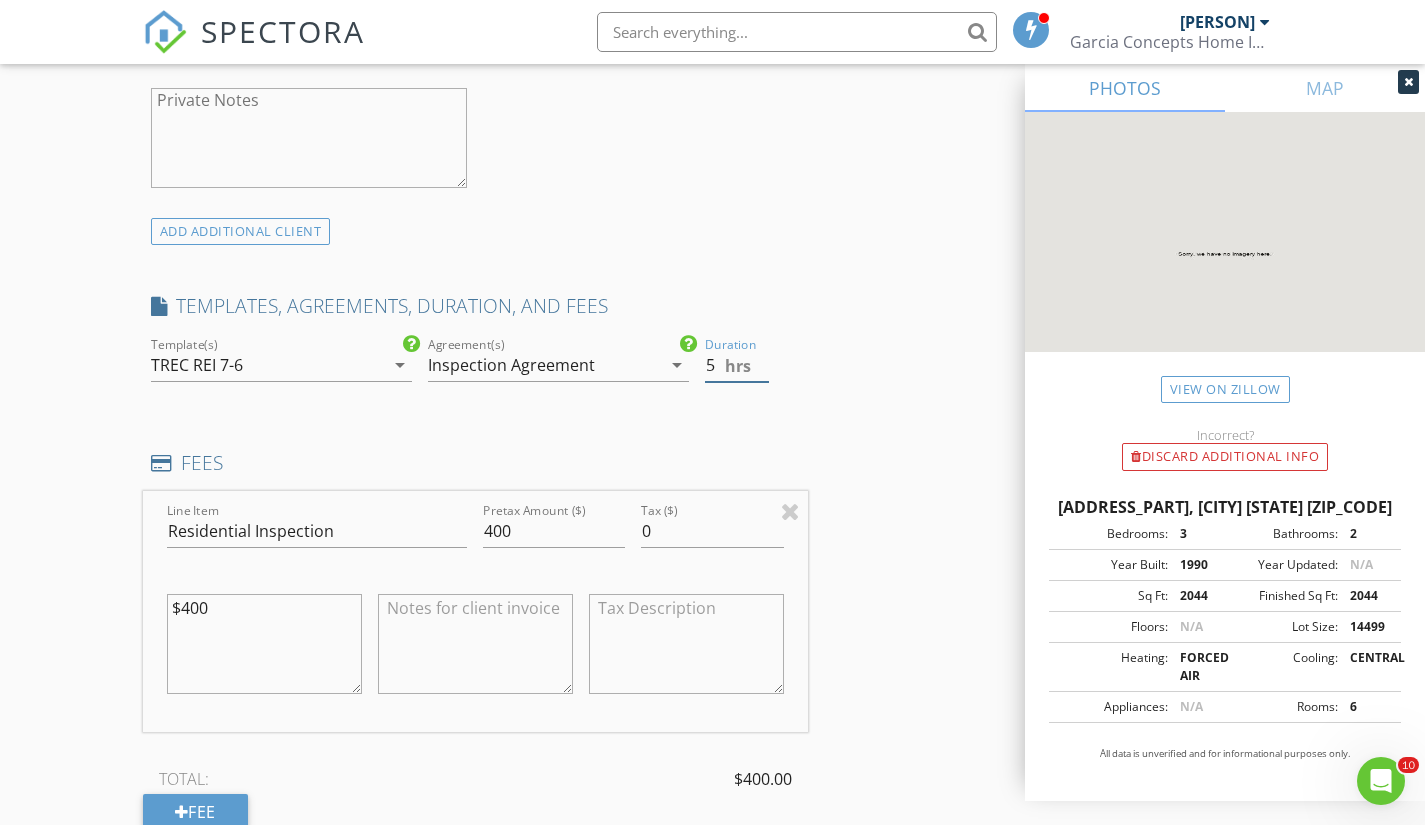 click on "5" at bounding box center [737, 365] 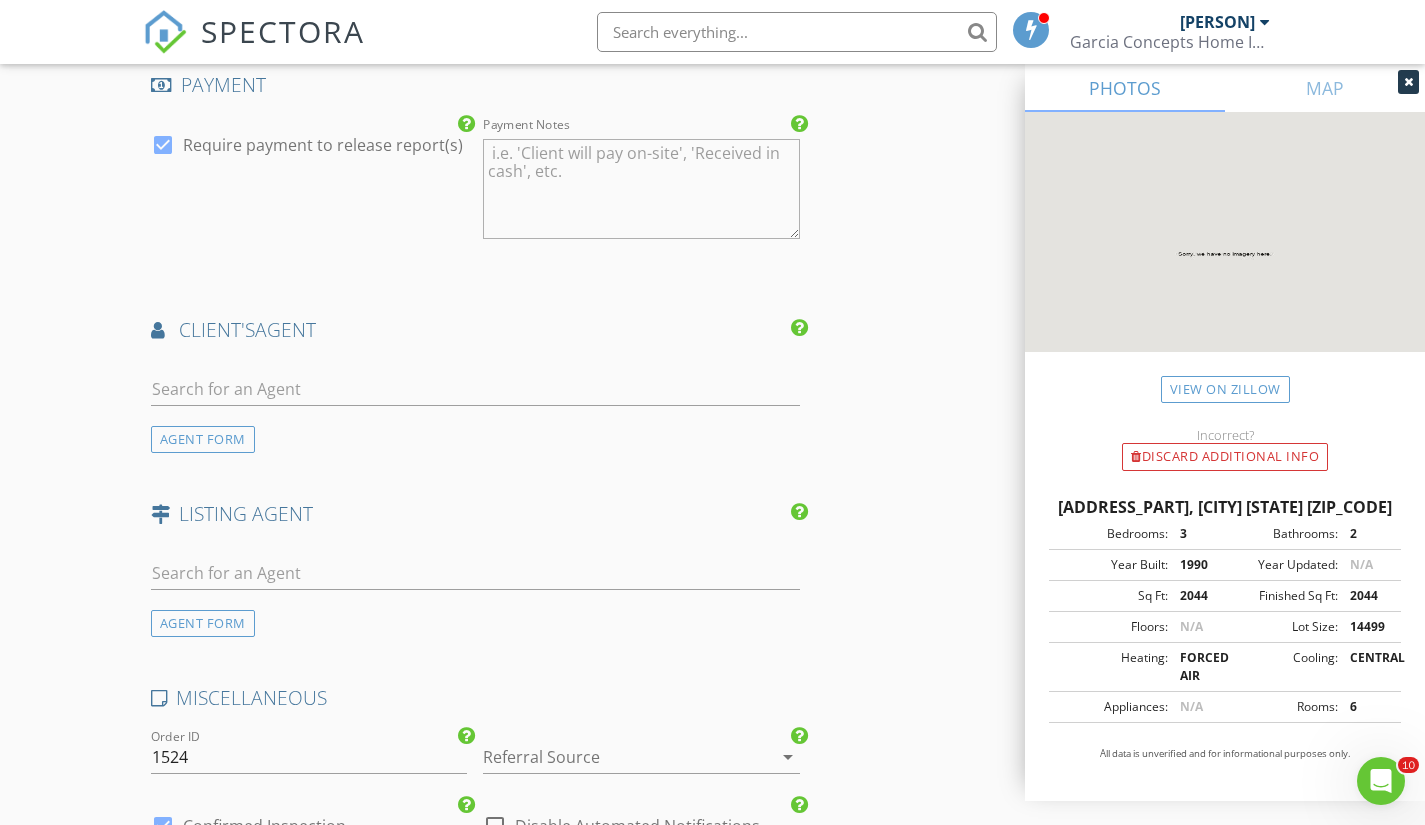 scroll, scrollTop: 2402, scrollLeft: 0, axis: vertical 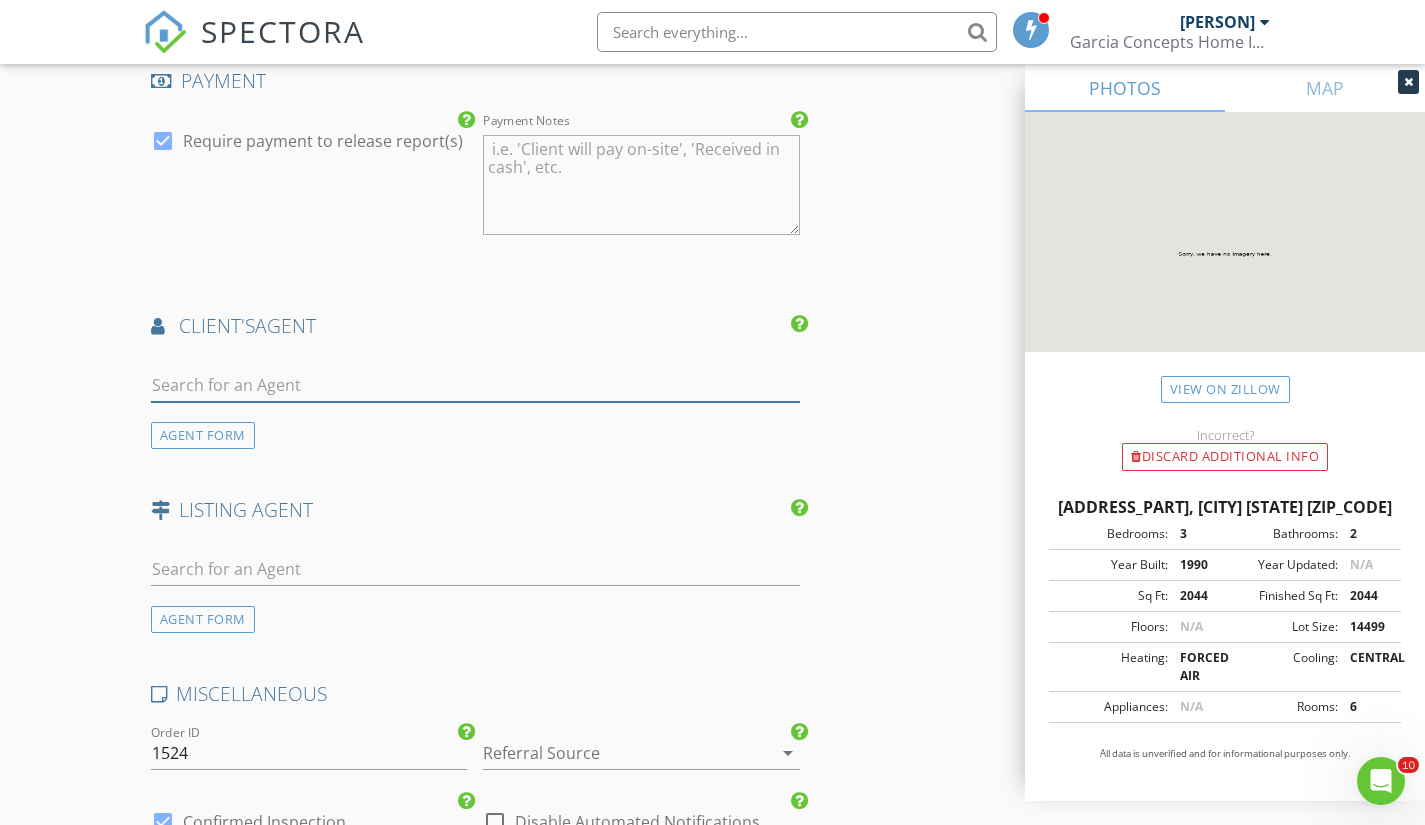 click at bounding box center [475, 385] 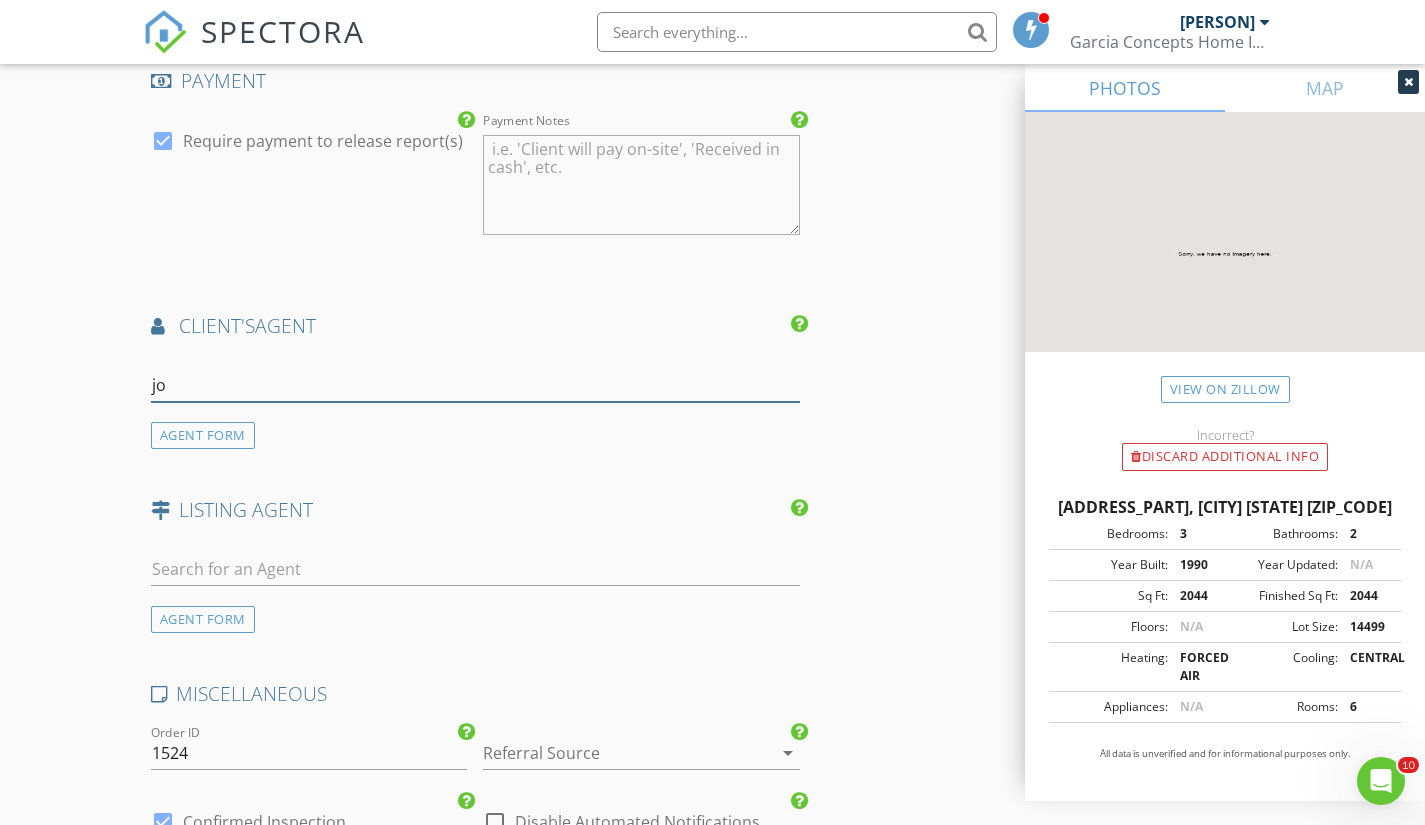 type on "j" 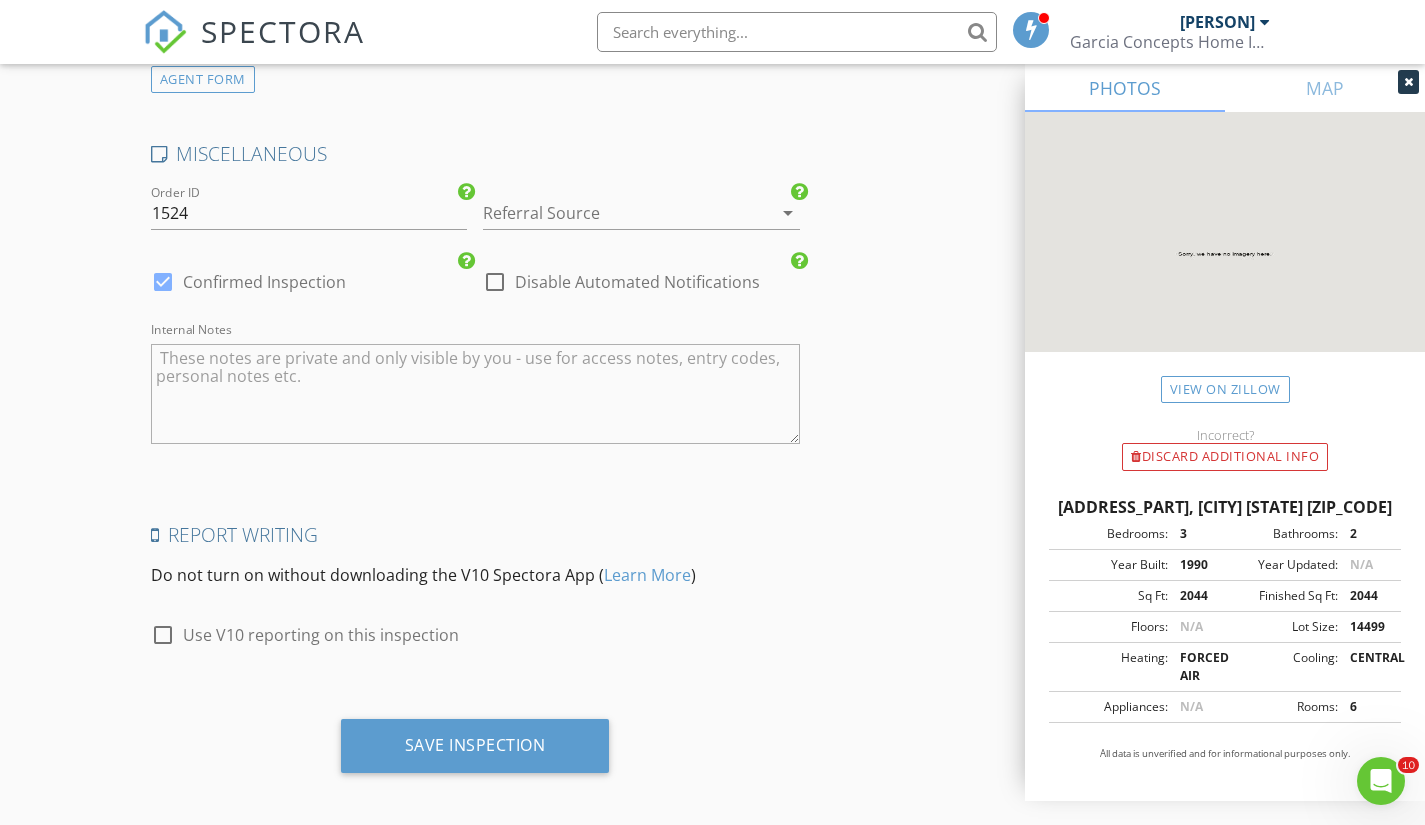scroll, scrollTop: 2952, scrollLeft: 0, axis: vertical 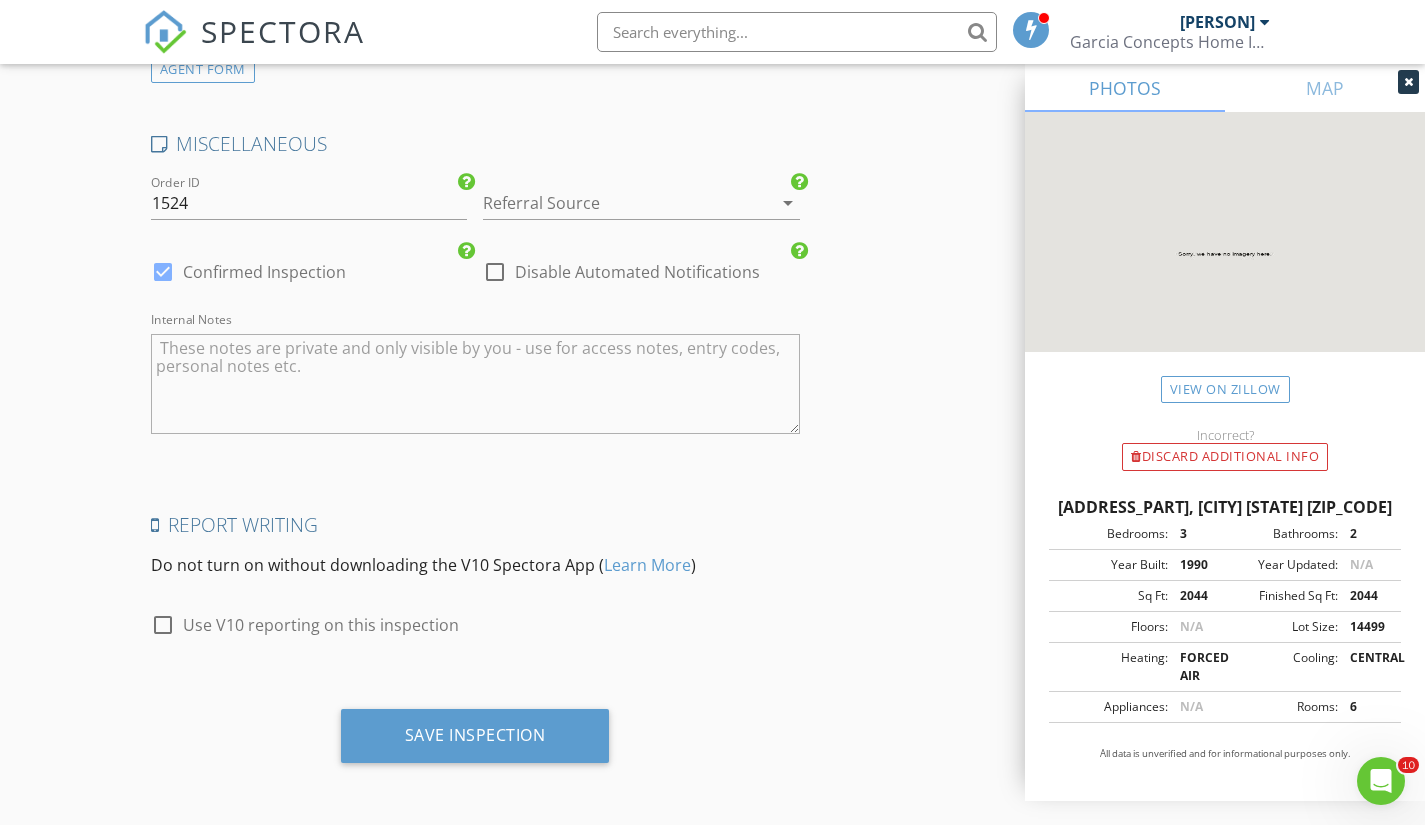 type on "Jose Preez" 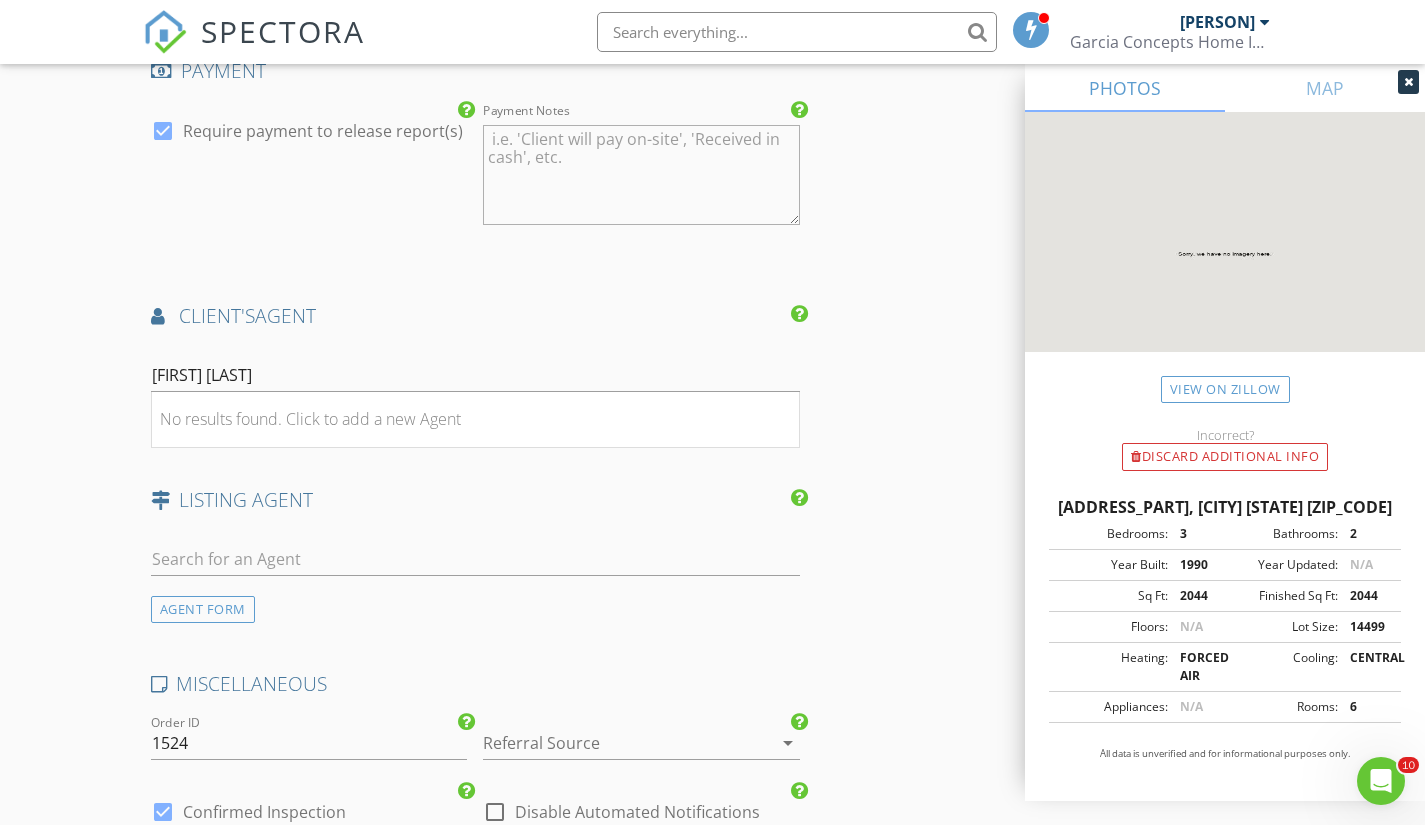scroll, scrollTop: 2952, scrollLeft: 0, axis: vertical 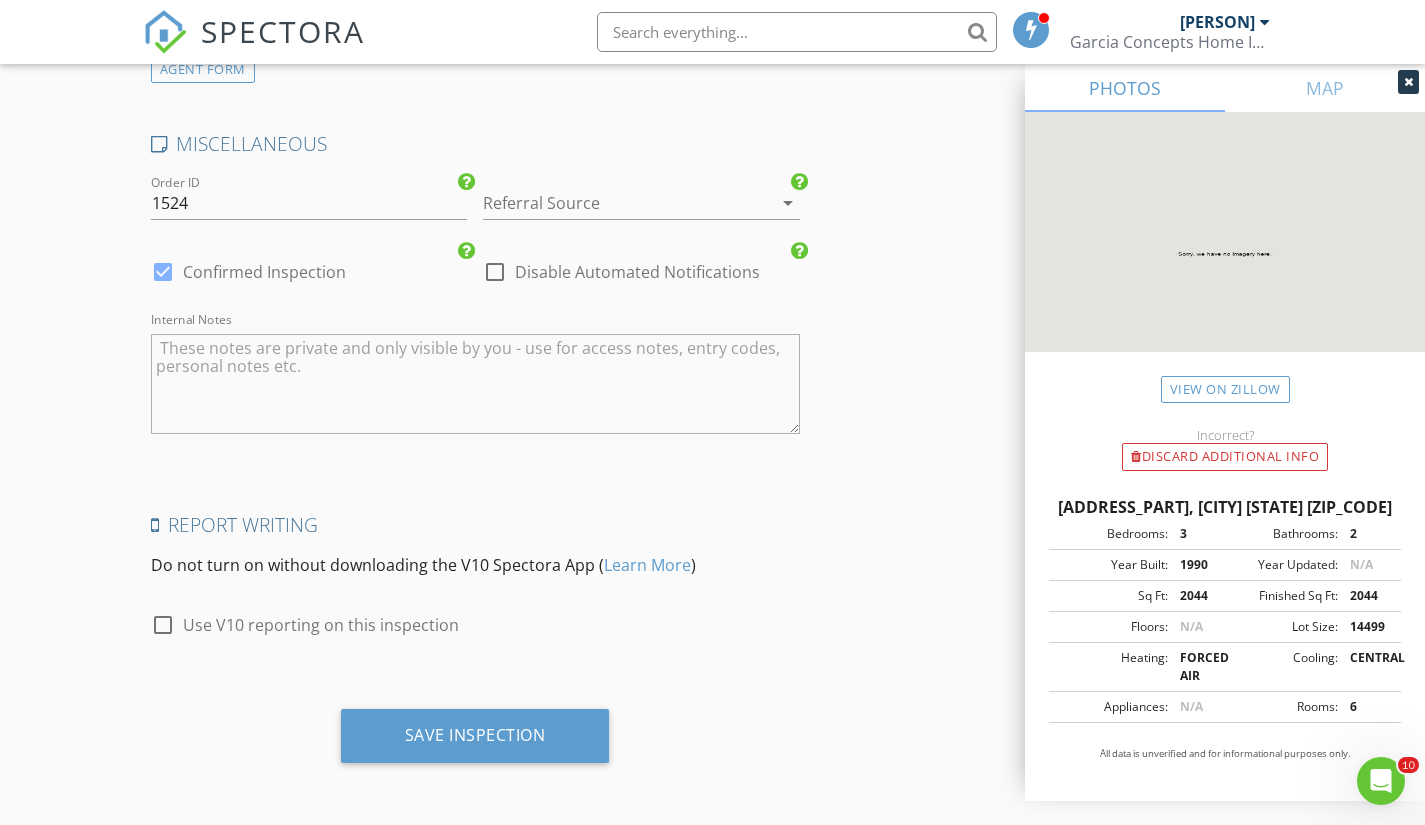 click on "Save Inspection" at bounding box center (475, 736) 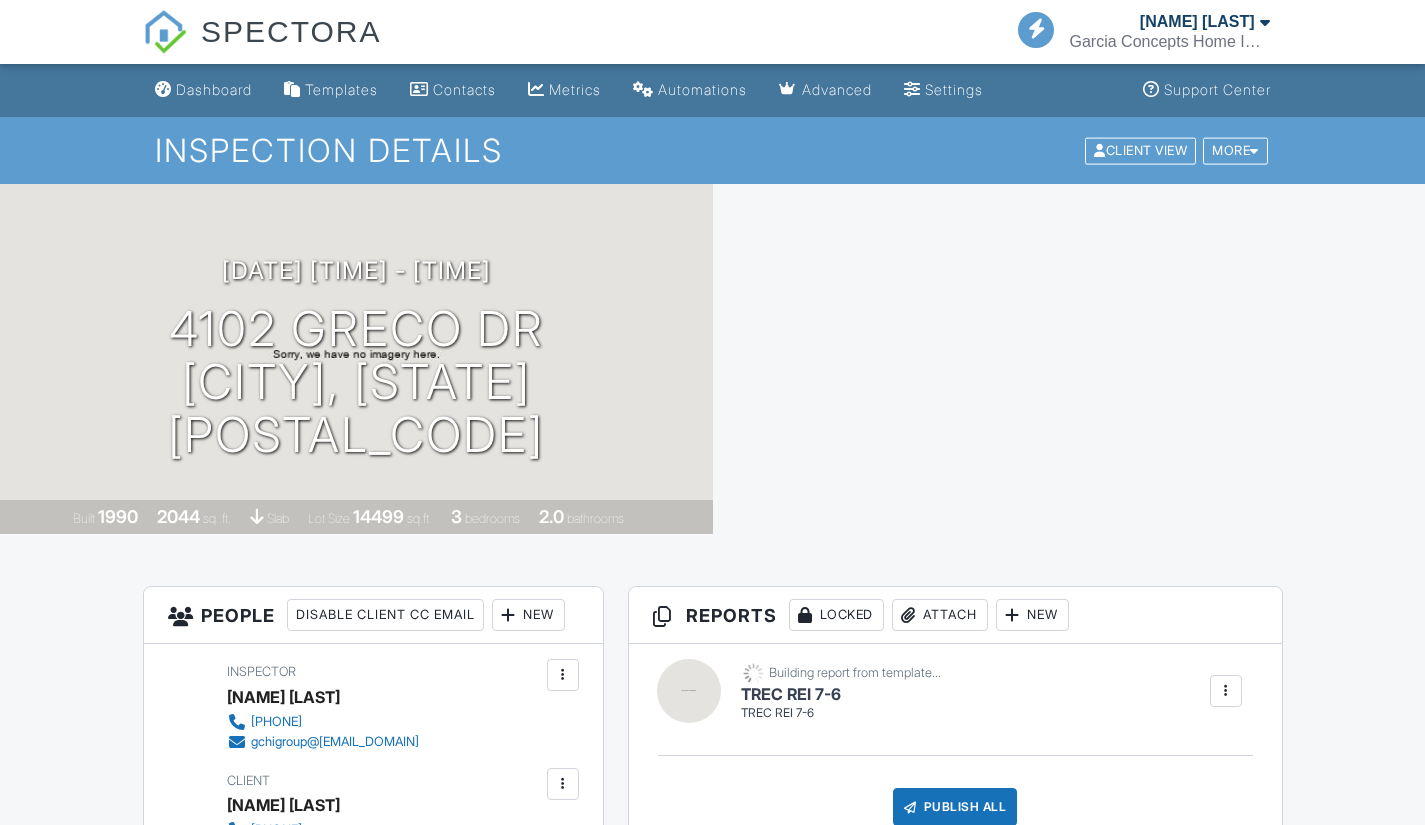 scroll, scrollTop: 0, scrollLeft: 0, axis: both 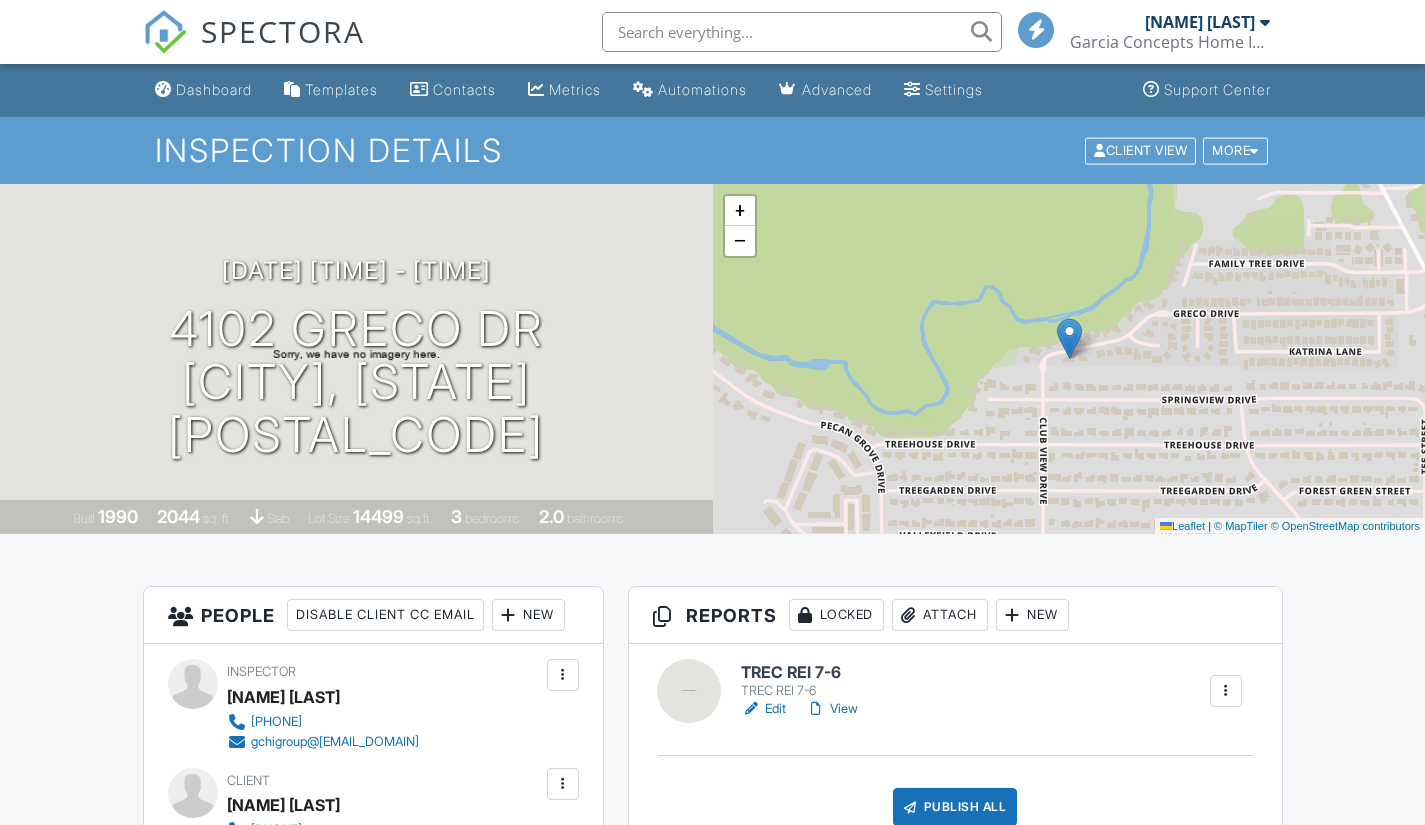 click on "−" at bounding box center [740, 241] 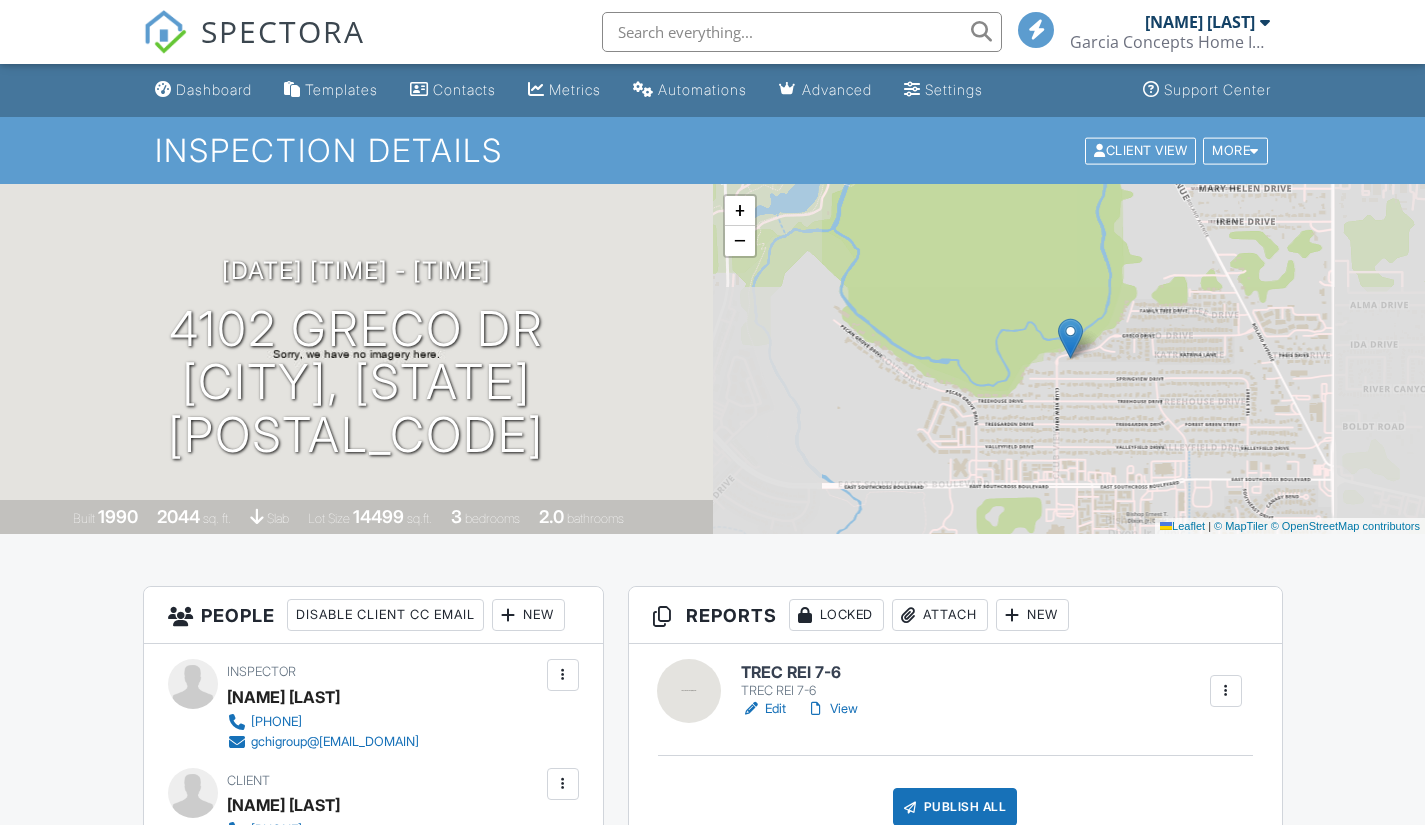 click on "−" at bounding box center [740, 241] 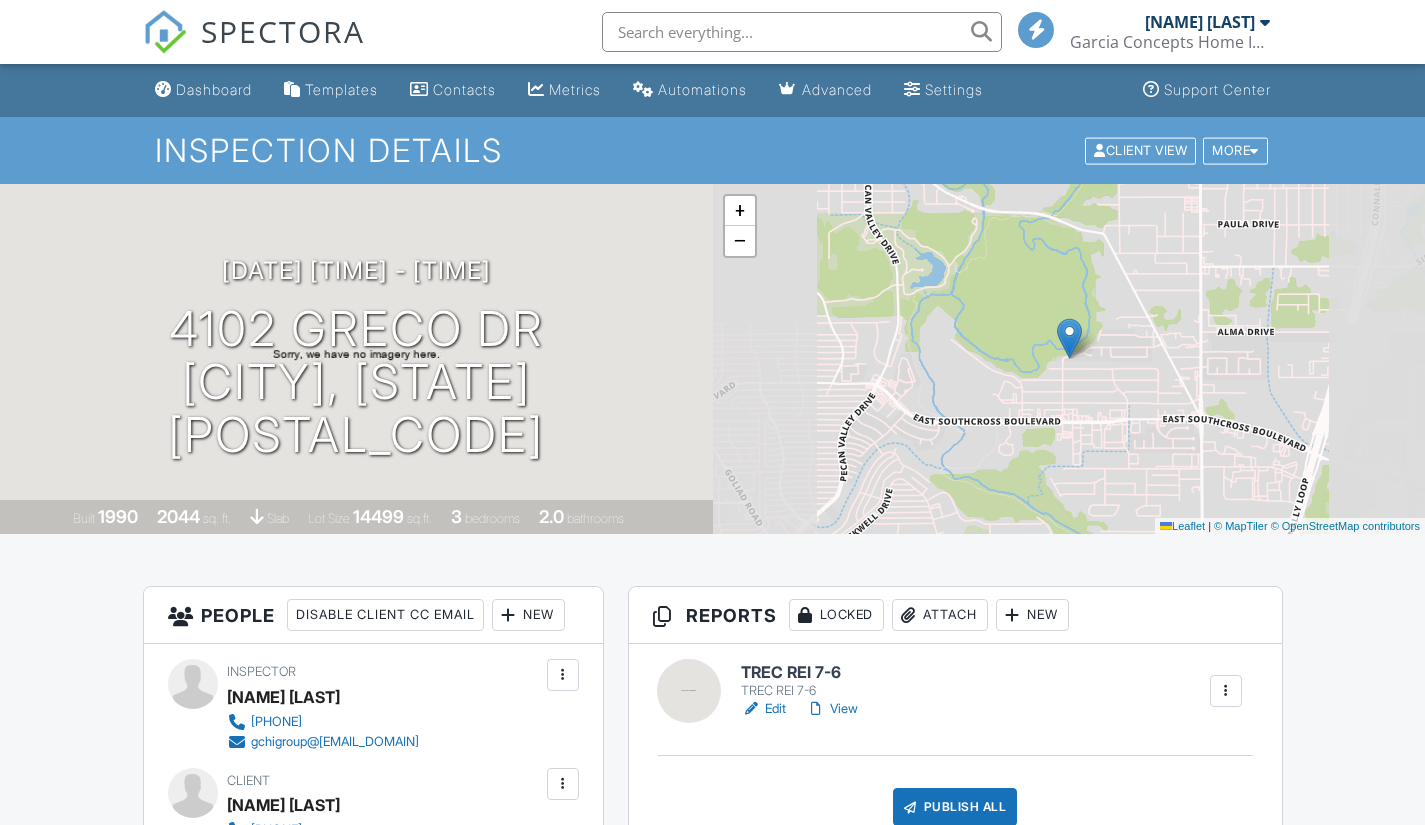 click on "−" at bounding box center [740, 241] 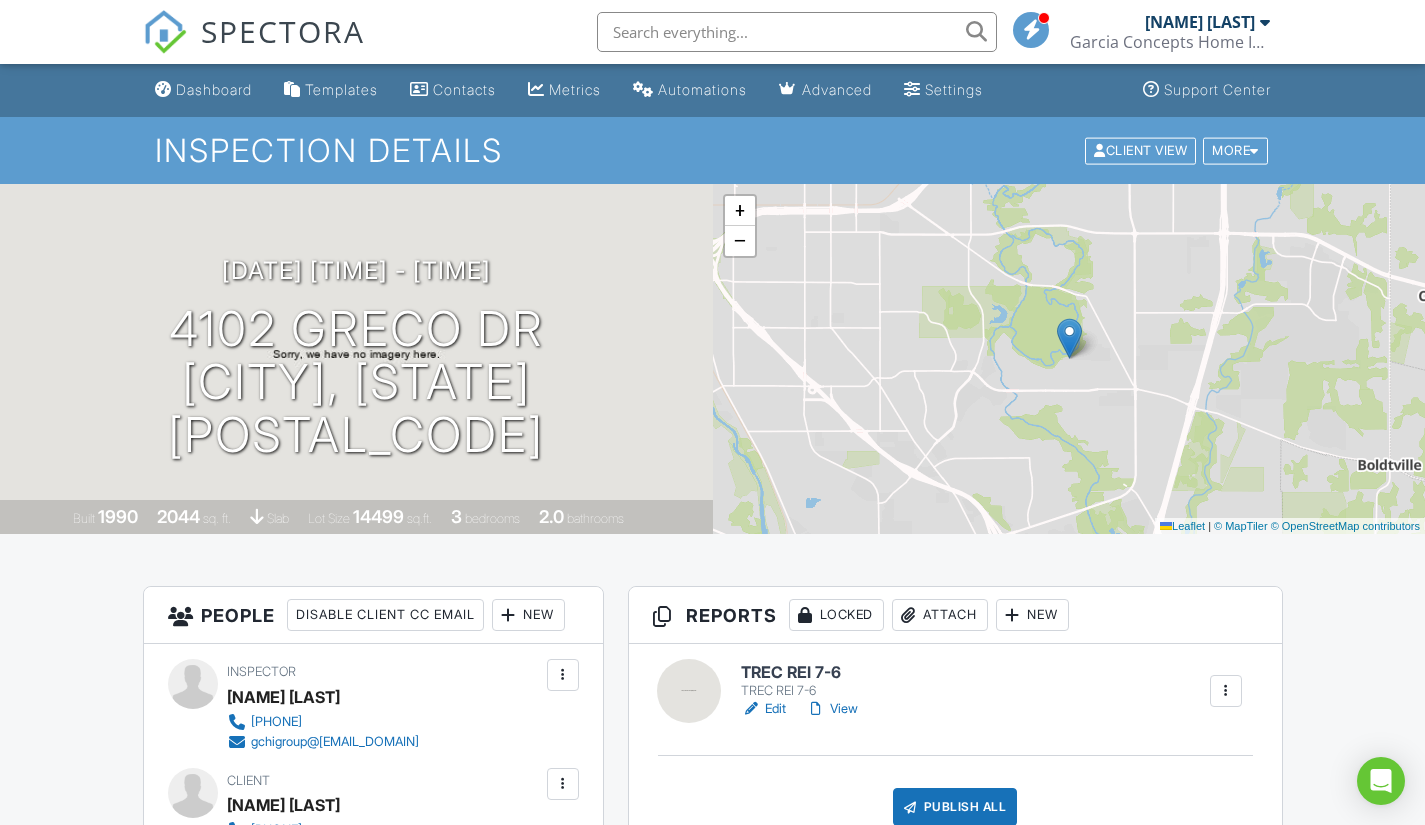 click on "−" at bounding box center [740, 241] 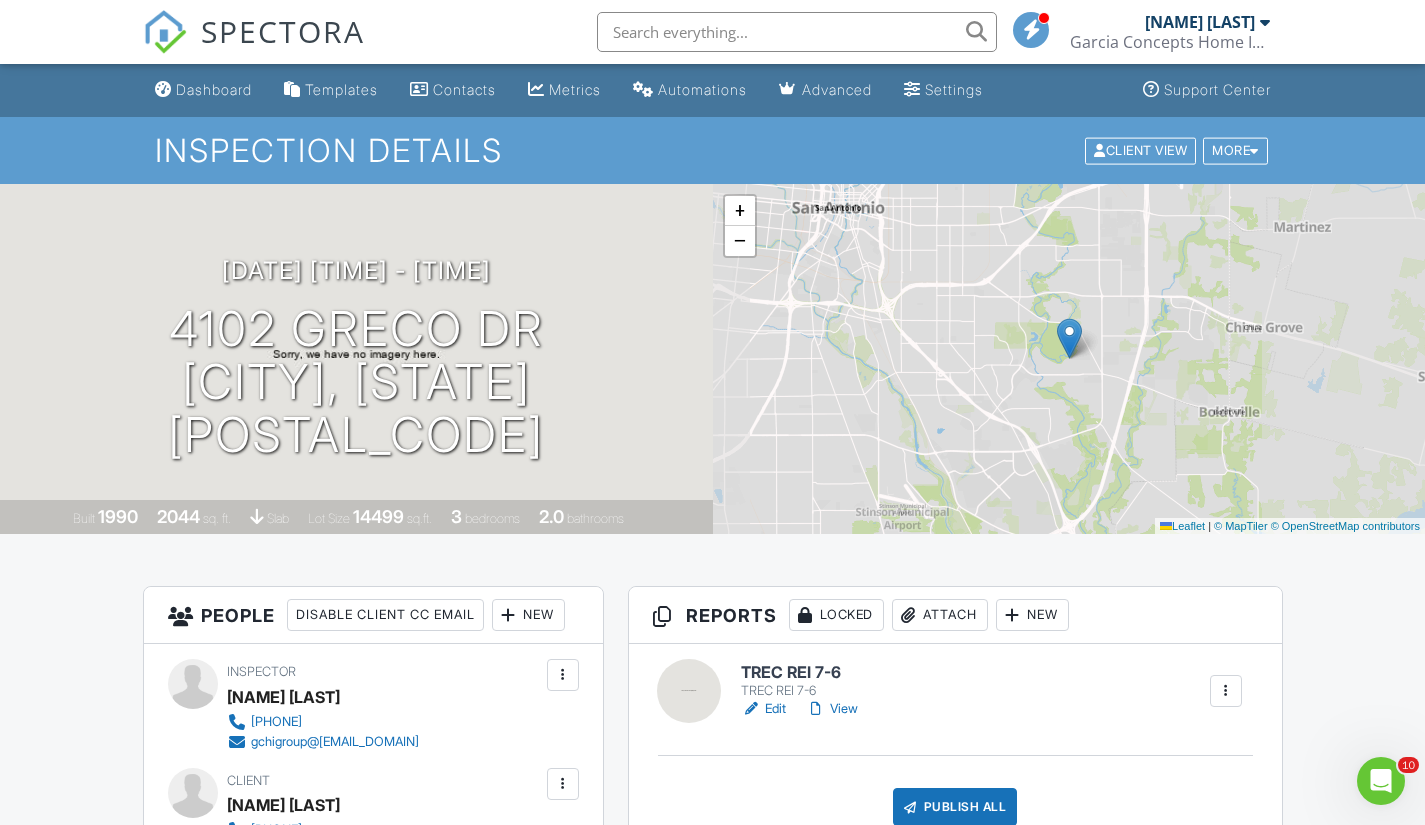 scroll, scrollTop: 0, scrollLeft: 0, axis: both 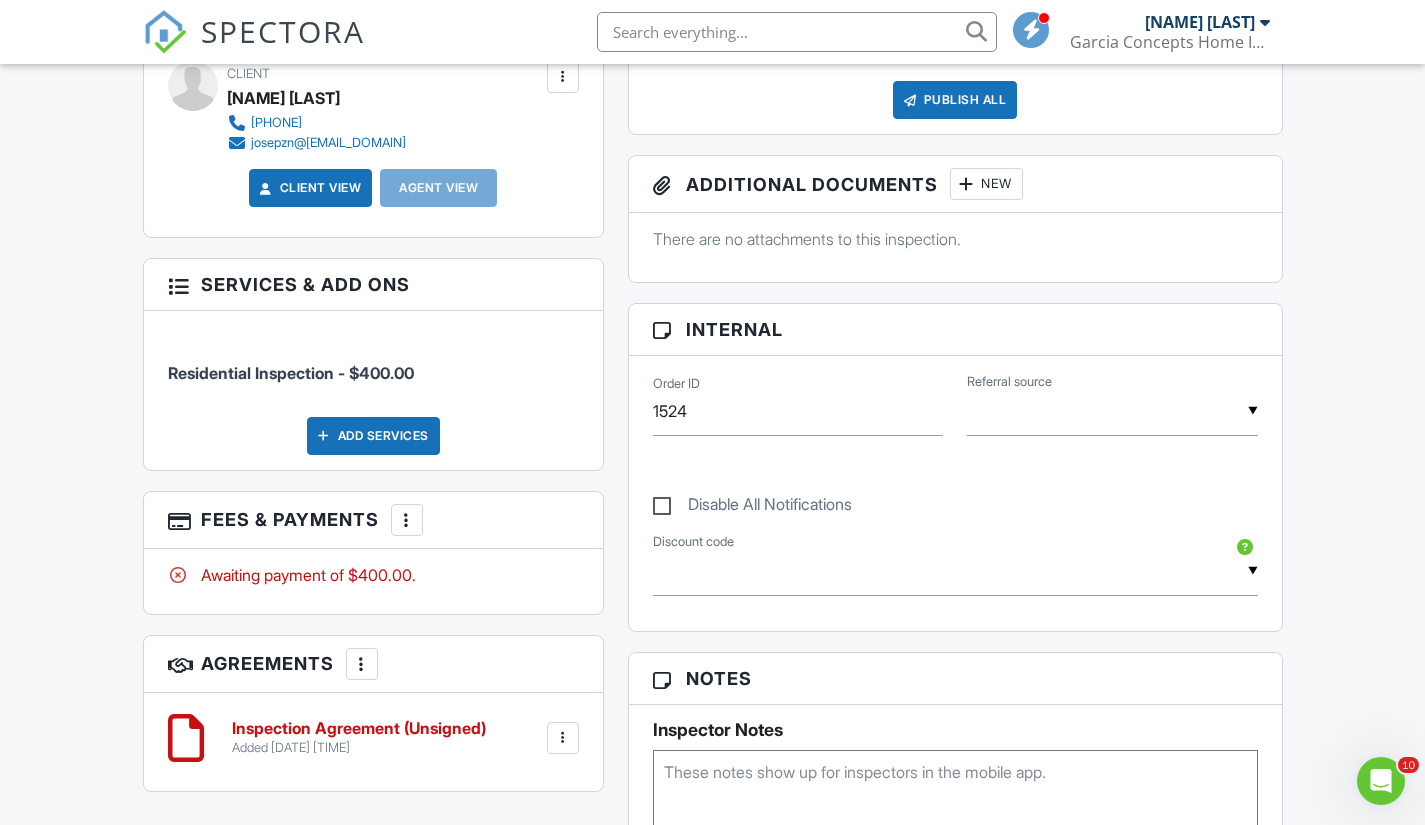 click on "10" at bounding box center (1408, 765) 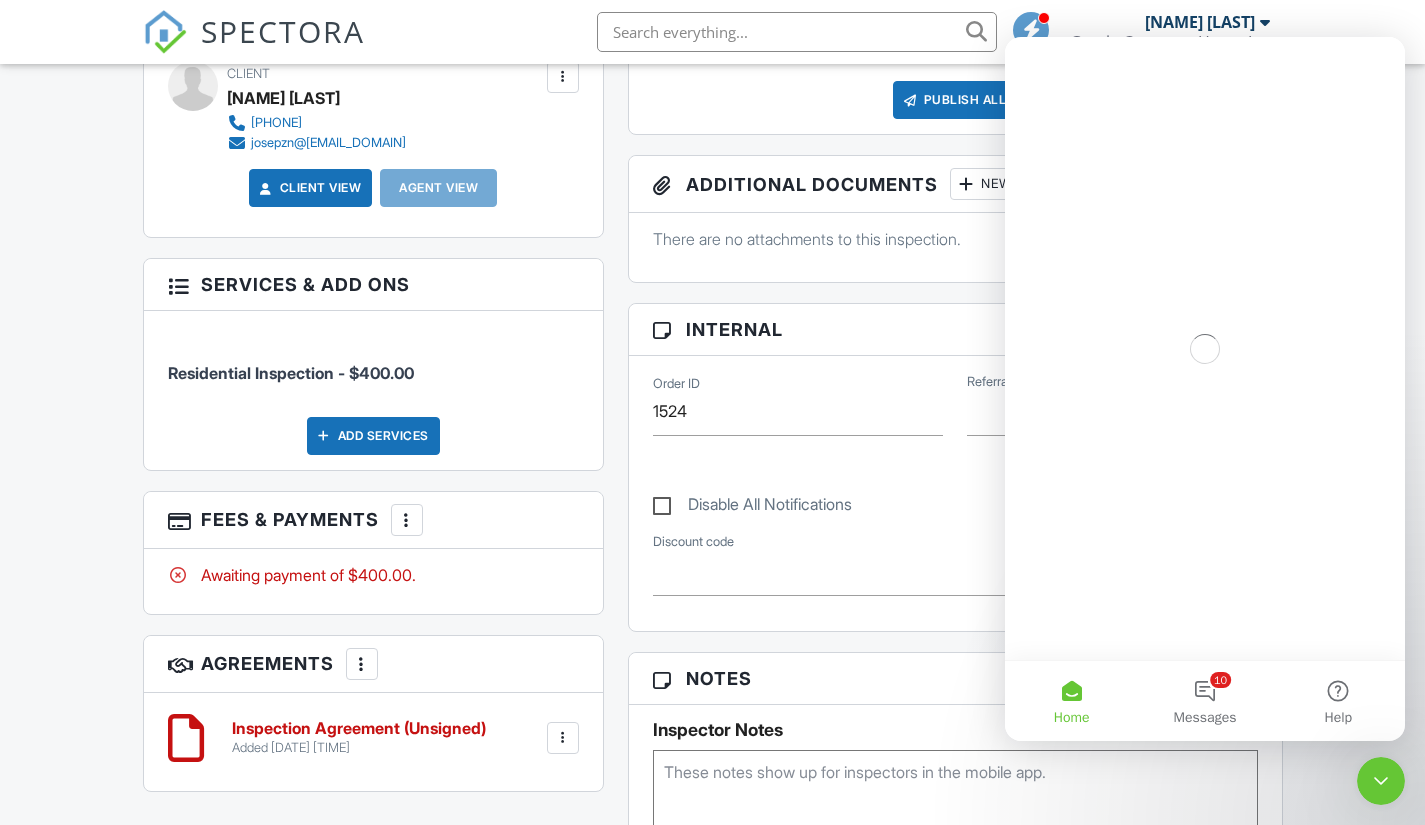 scroll, scrollTop: 0, scrollLeft: 0, axis: both 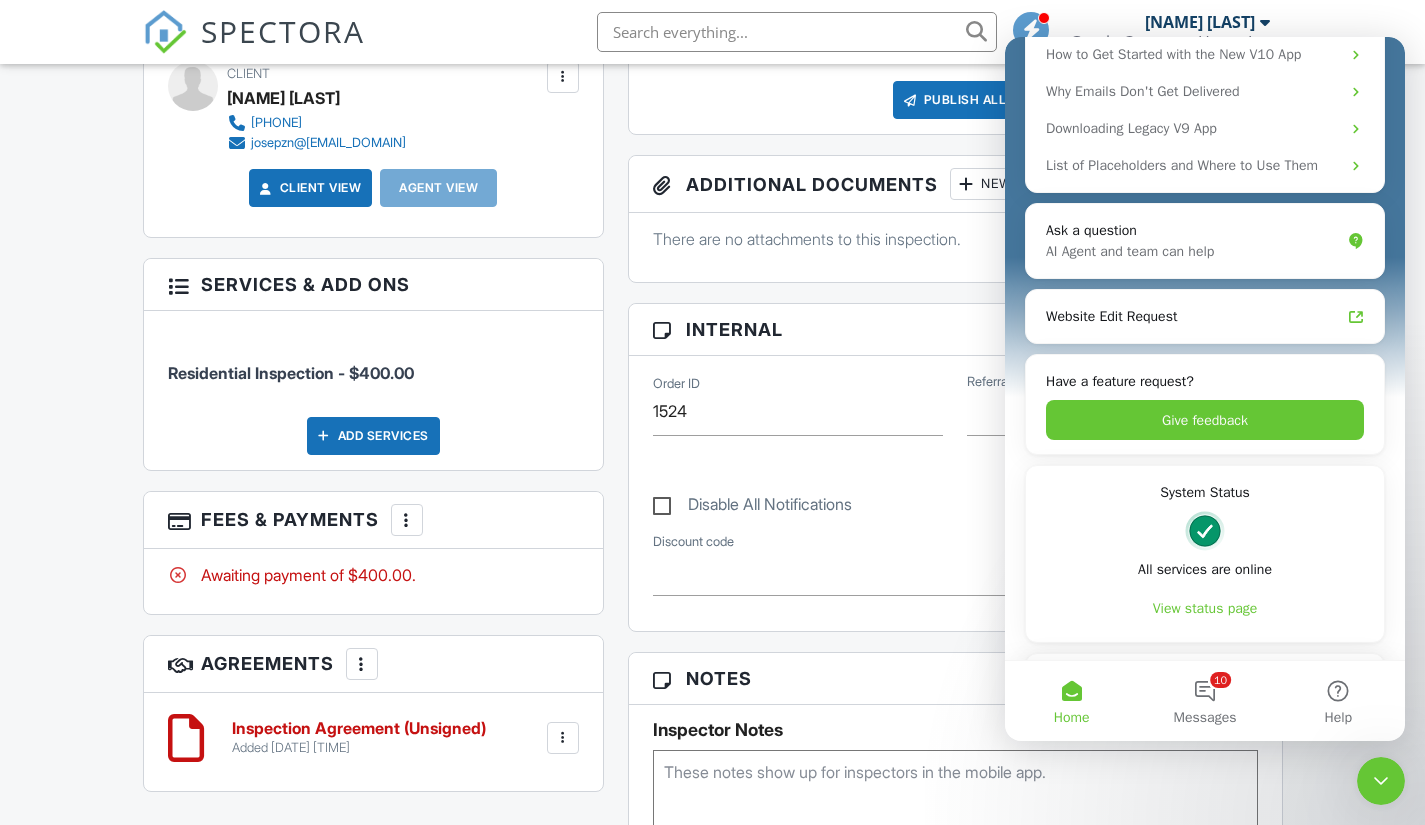 click on "10 Messages" at bounding box center [1204, 701] 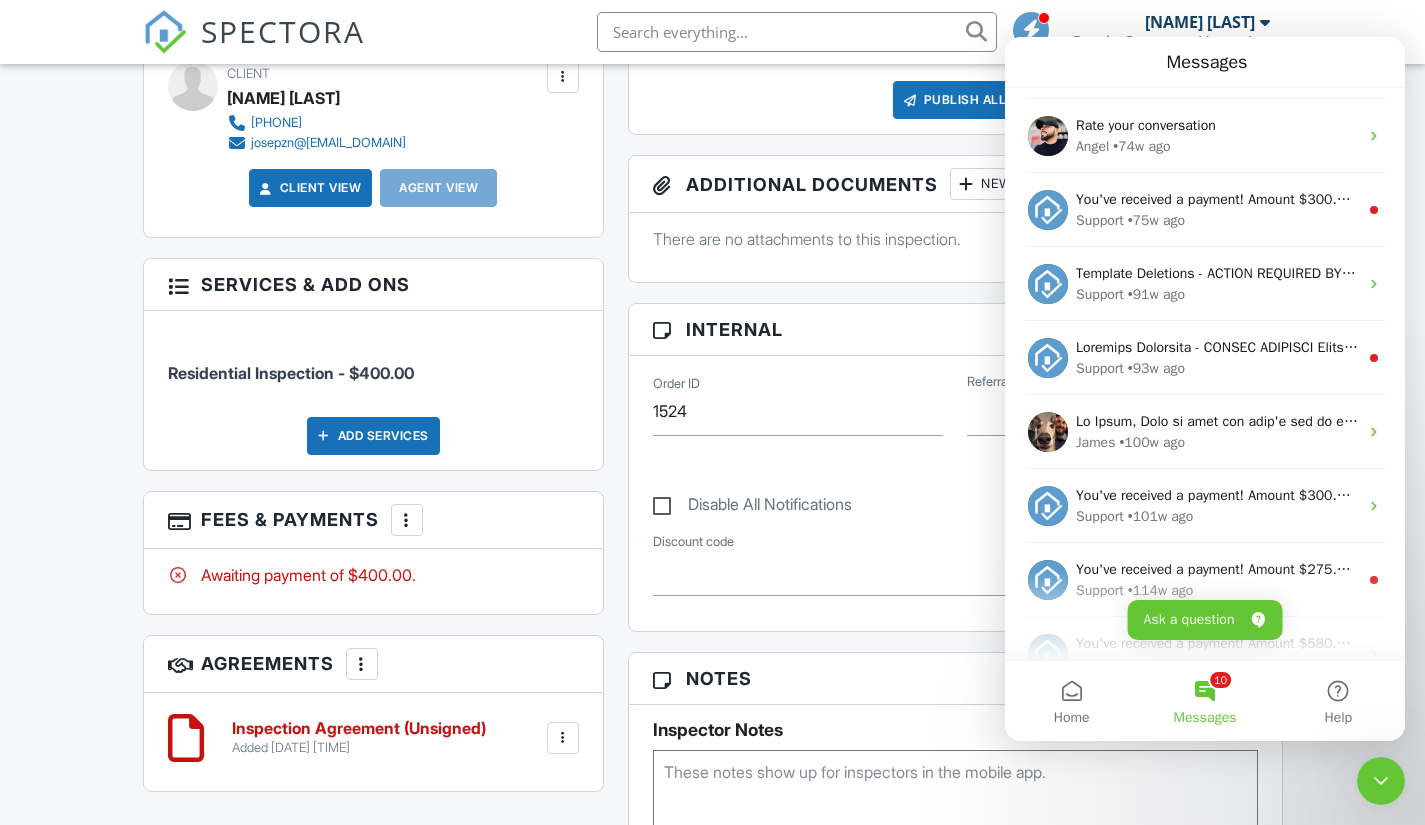 scroll, scrollTop: 447, scrollLeft: 0, axis: vertical 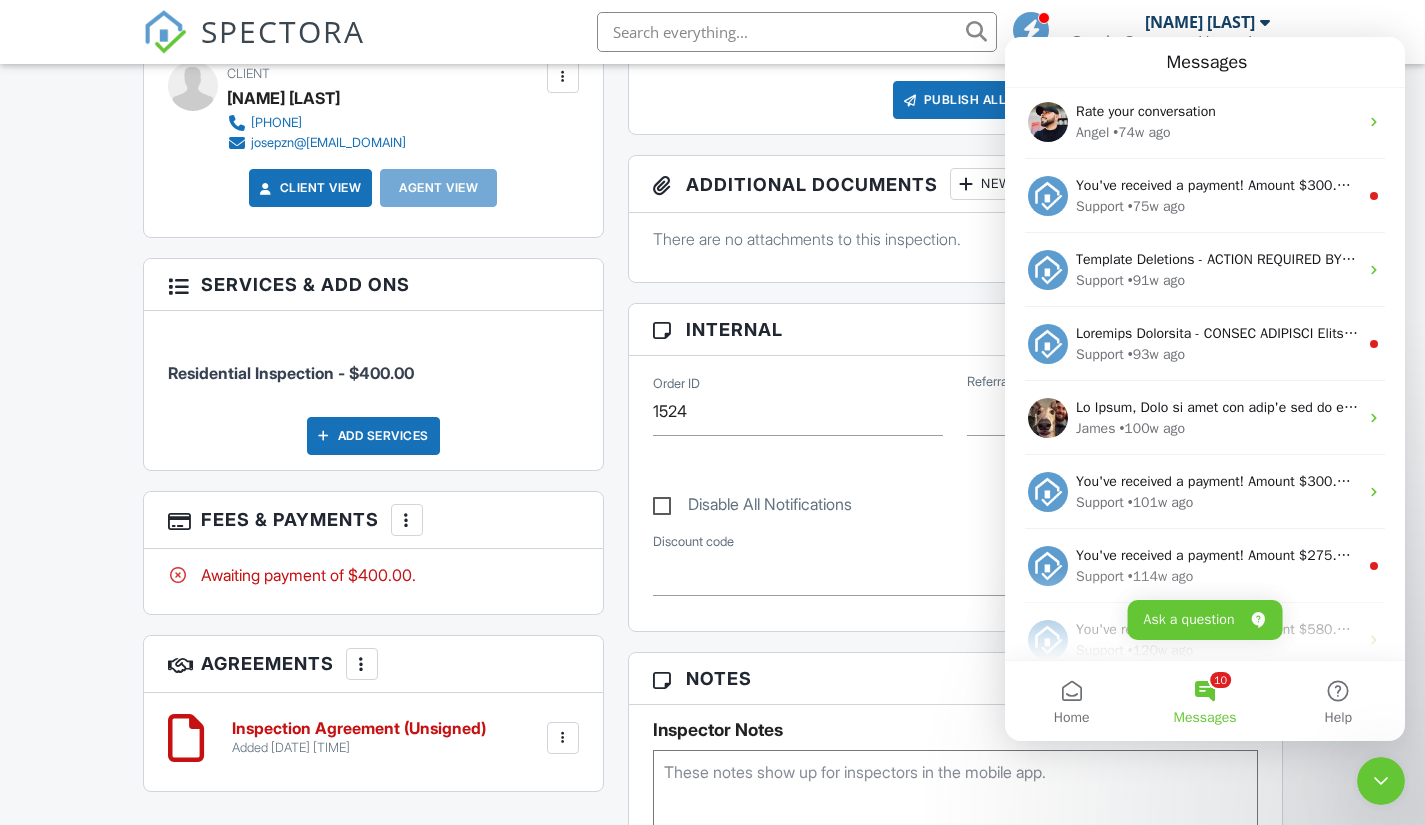 click 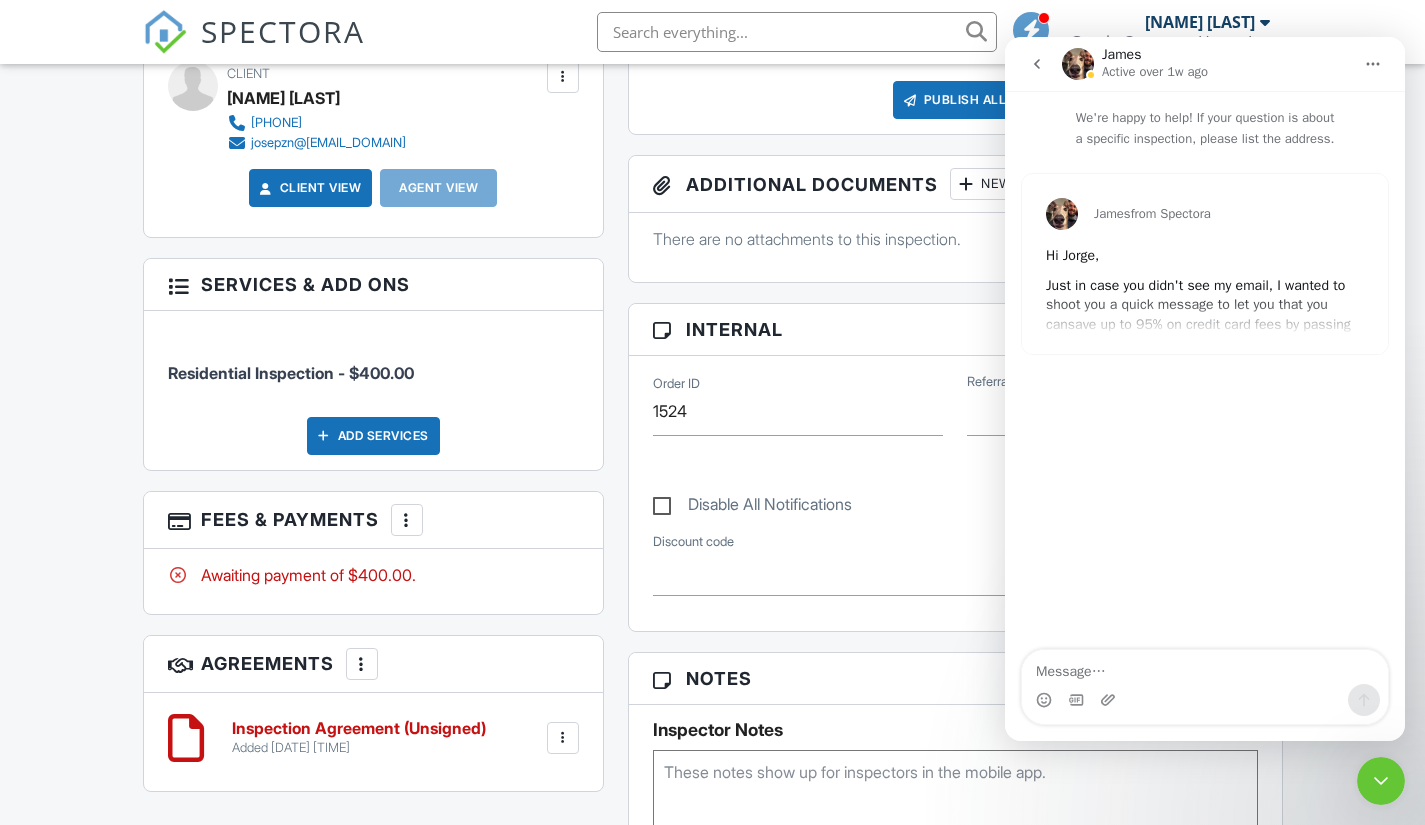click on "Dashboard
Templates
Contacts
Metrics
Automations
Advanced
Settings
Support Center
Inspection Details
Client View
More
Property Details
Reschedule
Reorder / Copy
Share
Cancel
Delete
Print Order
Convert to V10
Enable Pass on CC Fees
View Change Log
[DATE] [TIME]
- [TIME]
[NUMBER] [STREET]
[CITY], [STATE] [POSTAL_CODE]
Built
1990
2044
sq. ft.
slab
Lot Size
14499
sq.ft.
3
bedrooms
2.0
bathrooms
+ −  Leaflet   |   © MapTiler   © OpenStreetMap contributors
All emails and texts are disabled for this inspection!
Turn on emails and texts
Turn on and Requeue Notifications
Reports
Locked
Attach
New
TREC REI 7-6" at bounding box center (712, 595) 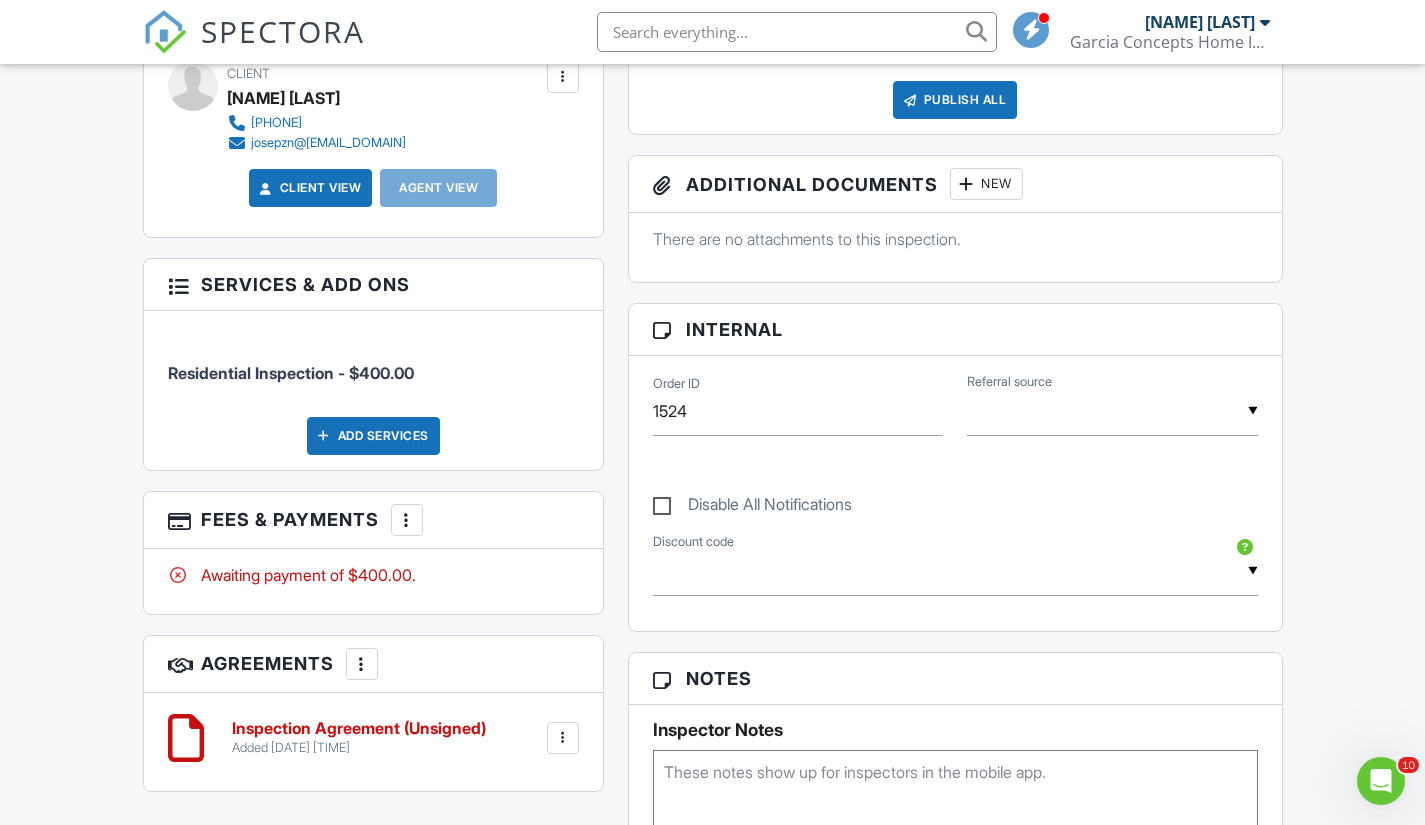 scroll, scrollTop: 0, scrollLeft: 0, axis: both 